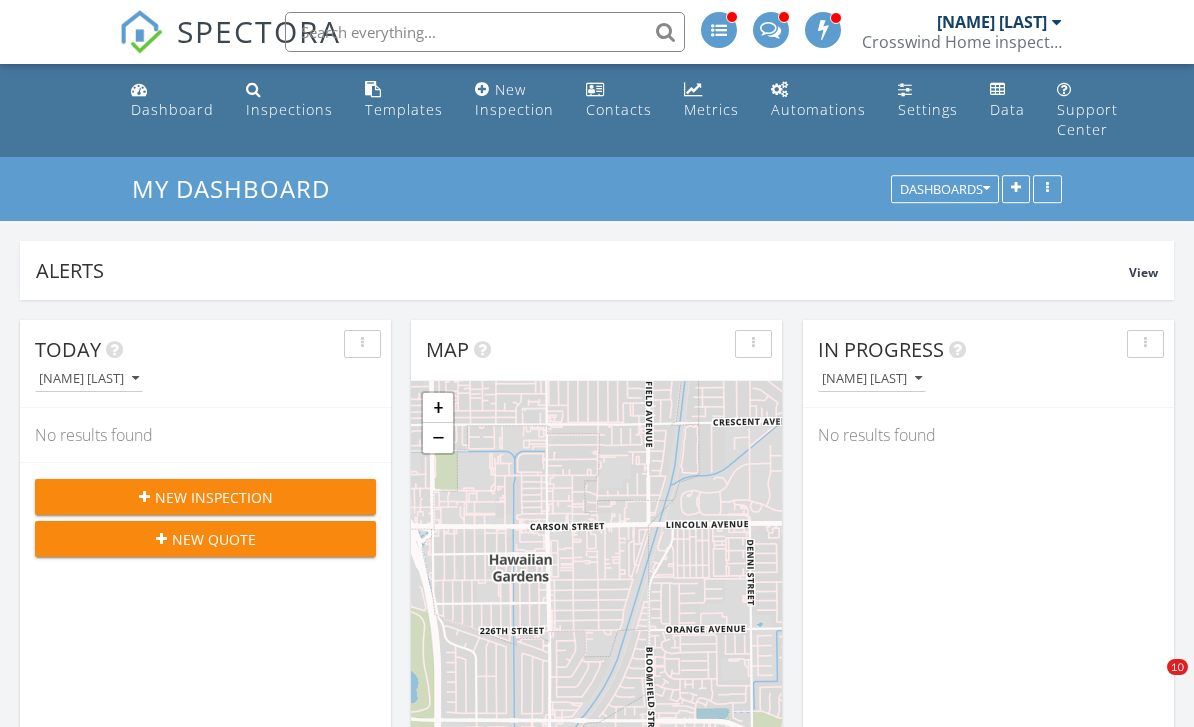scroll, scrollTop: 2768, scrollLeft: 0, axis: vertical 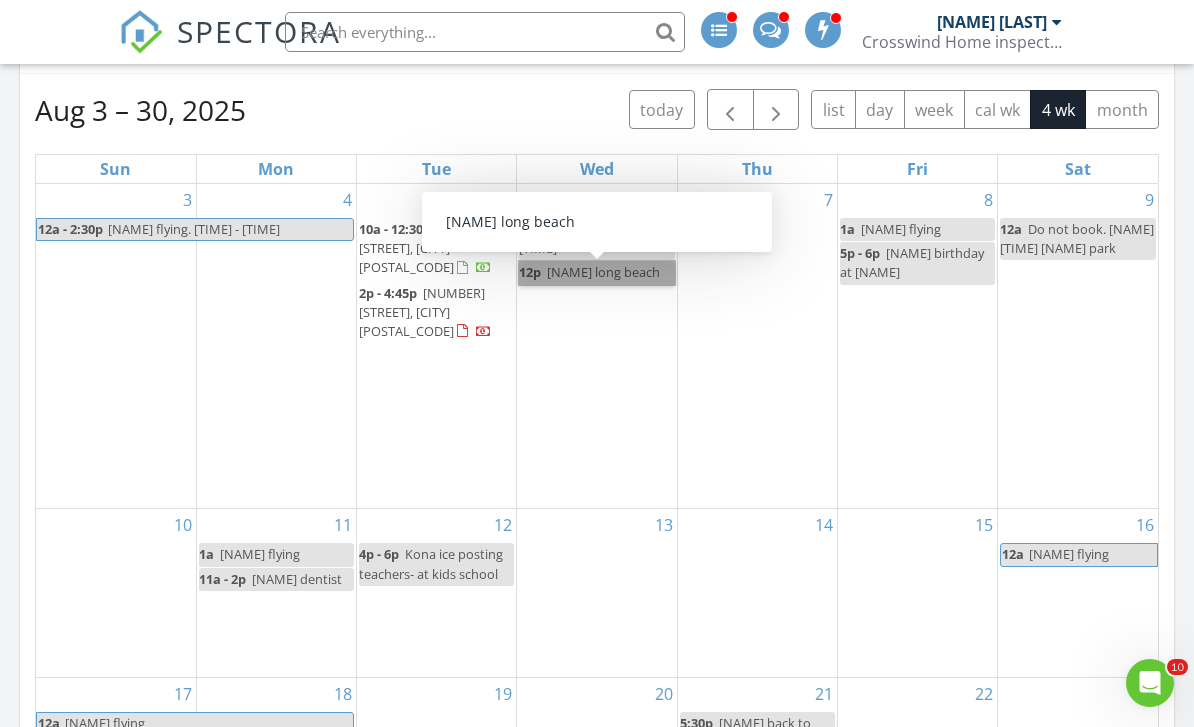 click on "12p
Howard long beach" at bounding box center [596, 272] 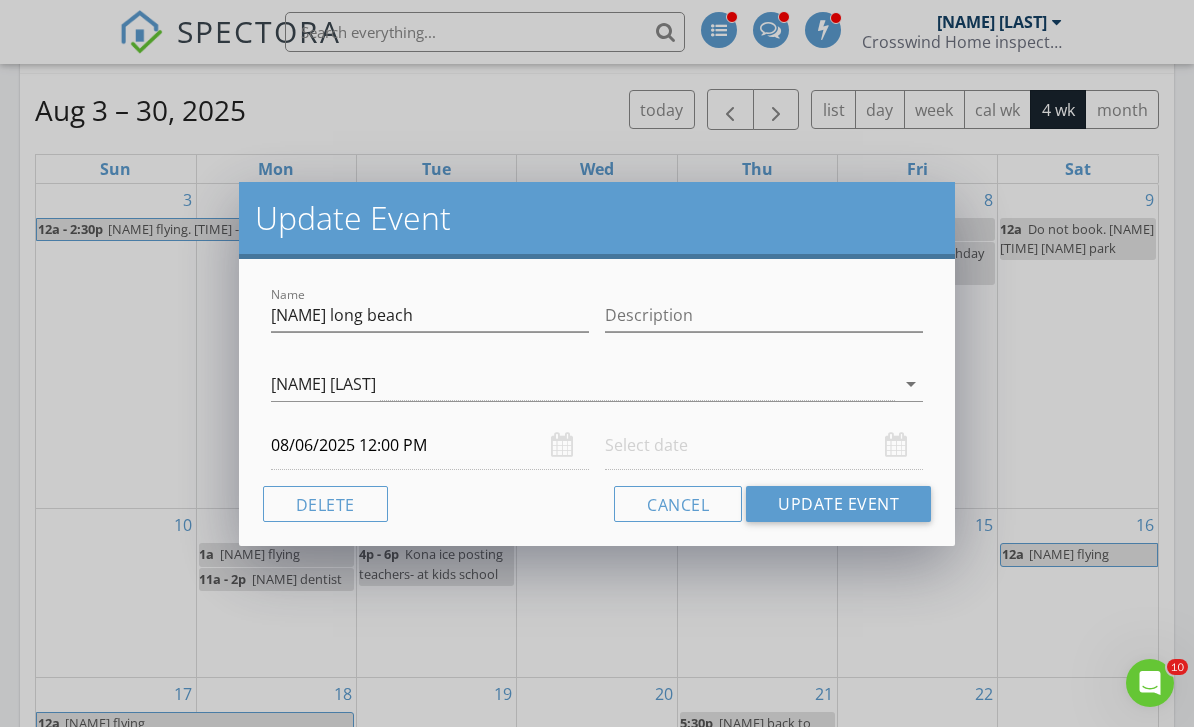 click at bounding box center (764, 445) 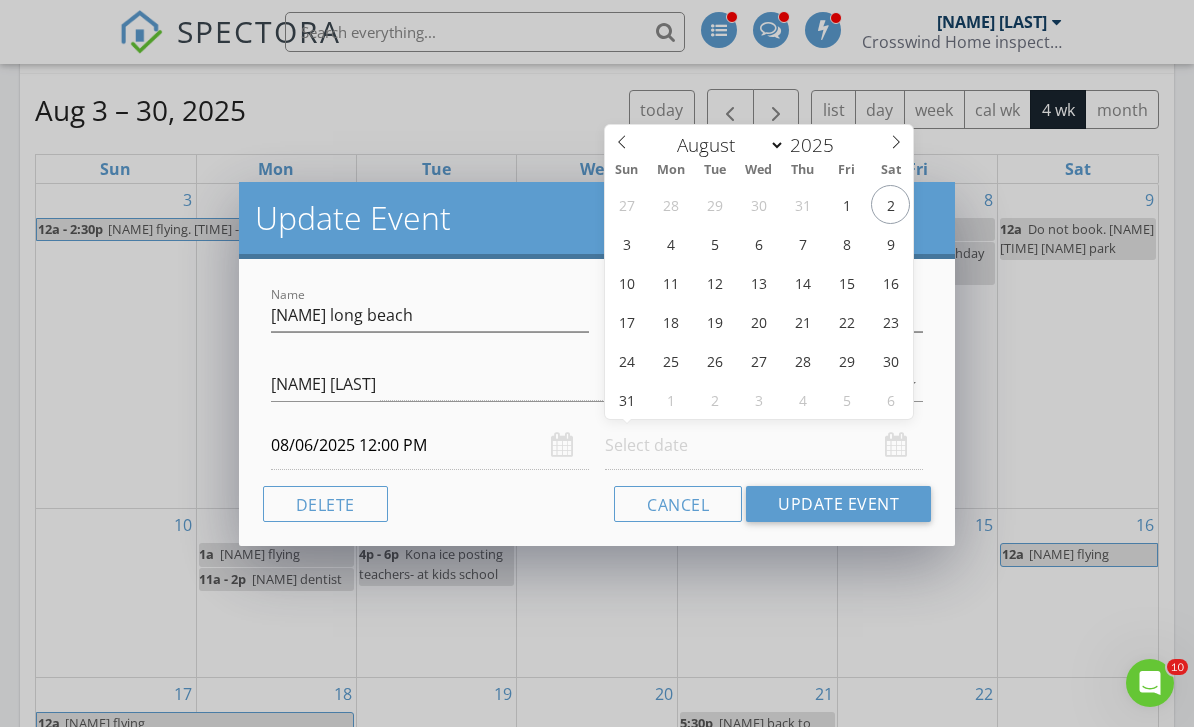 select on "6" 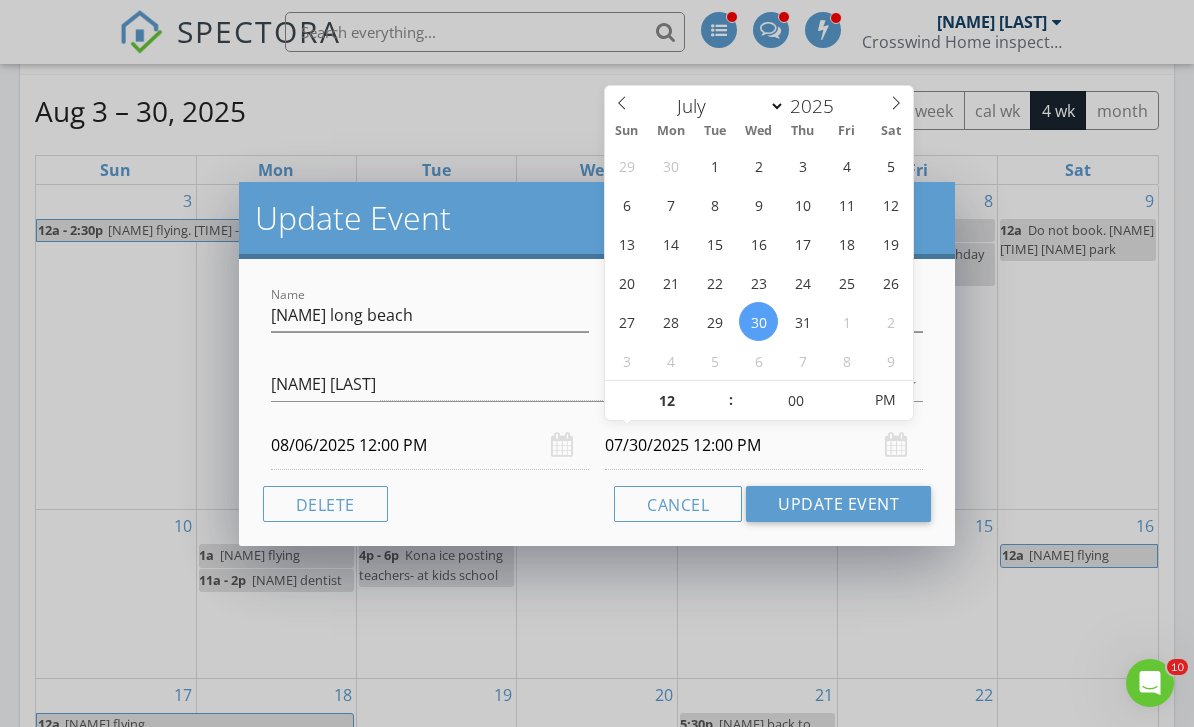 scroll, scrollTop: 907, scrollLeft: 0, axis: vertical 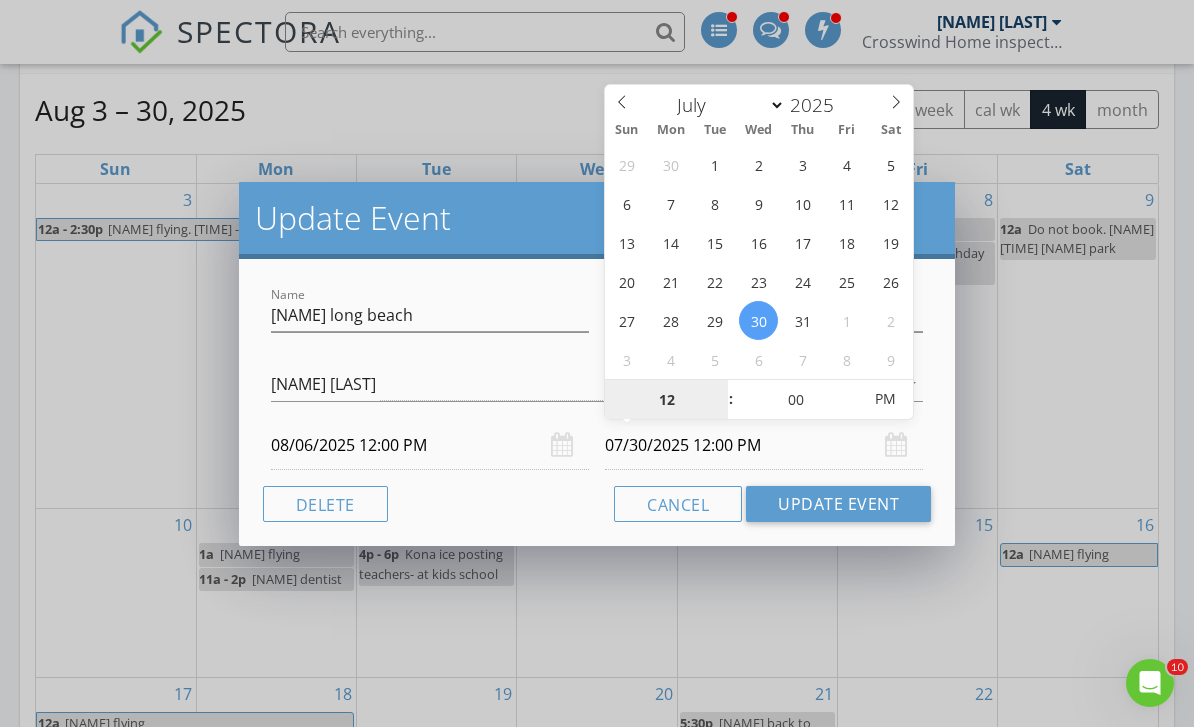 click on "12" at bounding box center [666, 400] 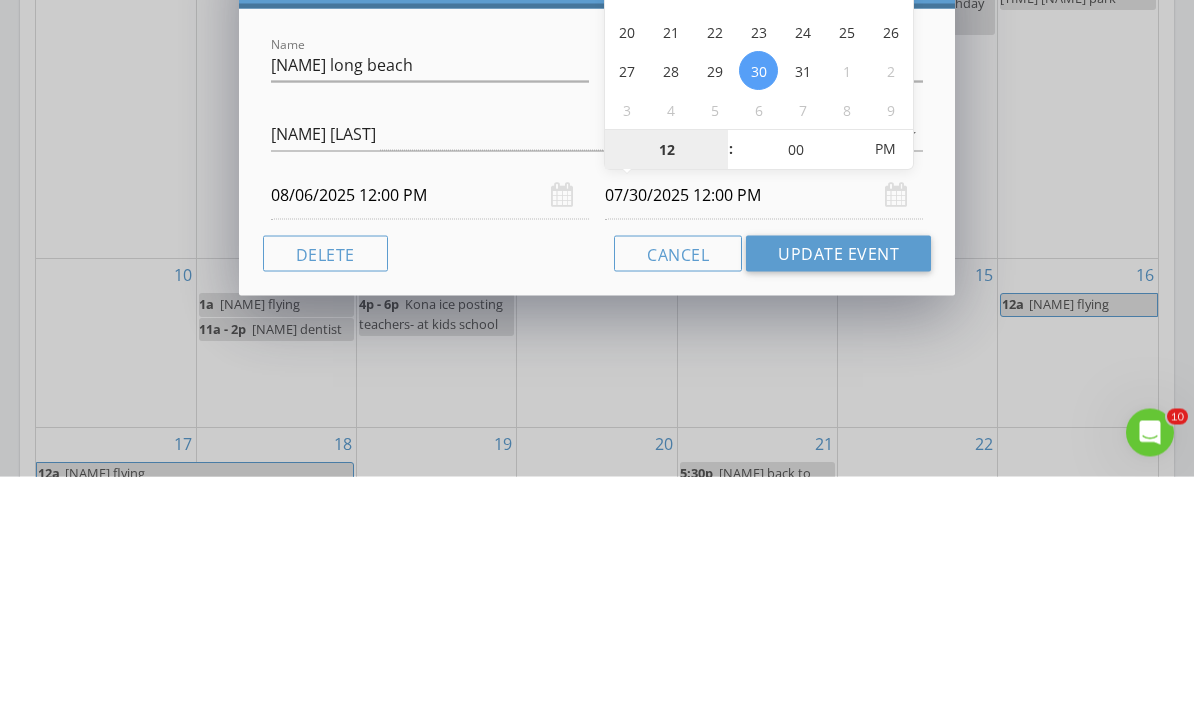 type on "3" 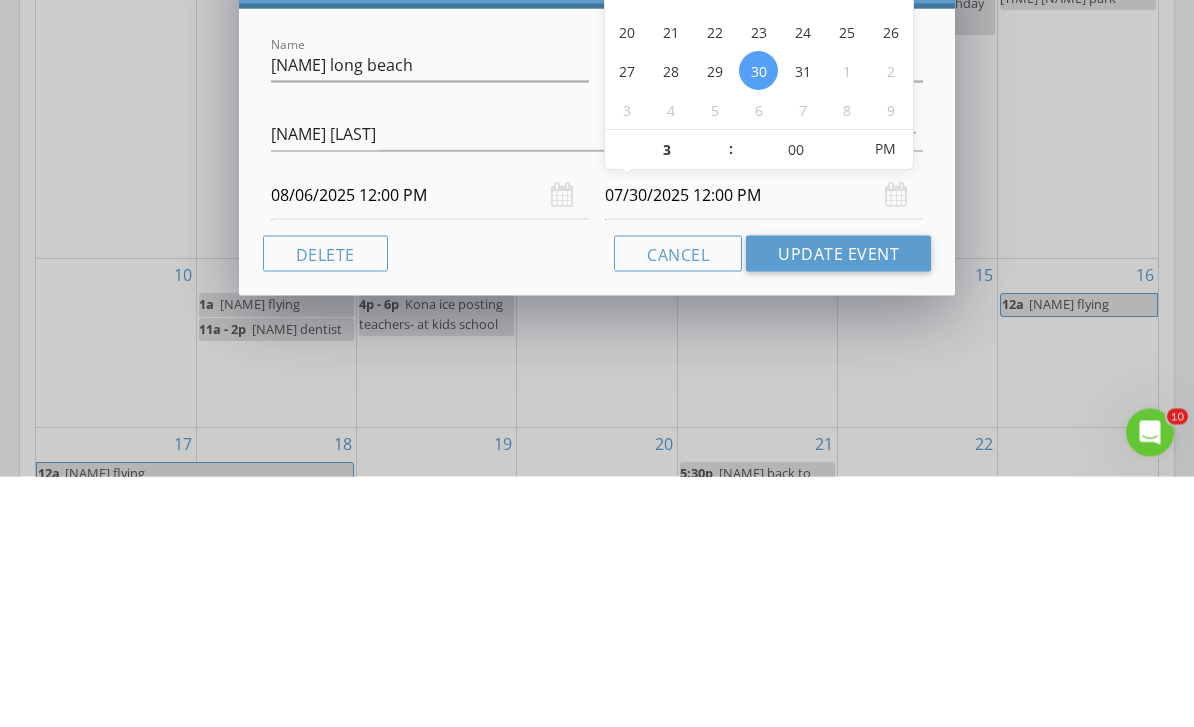 click on "Cancel   Update Event" at bounding box center (597, 504) 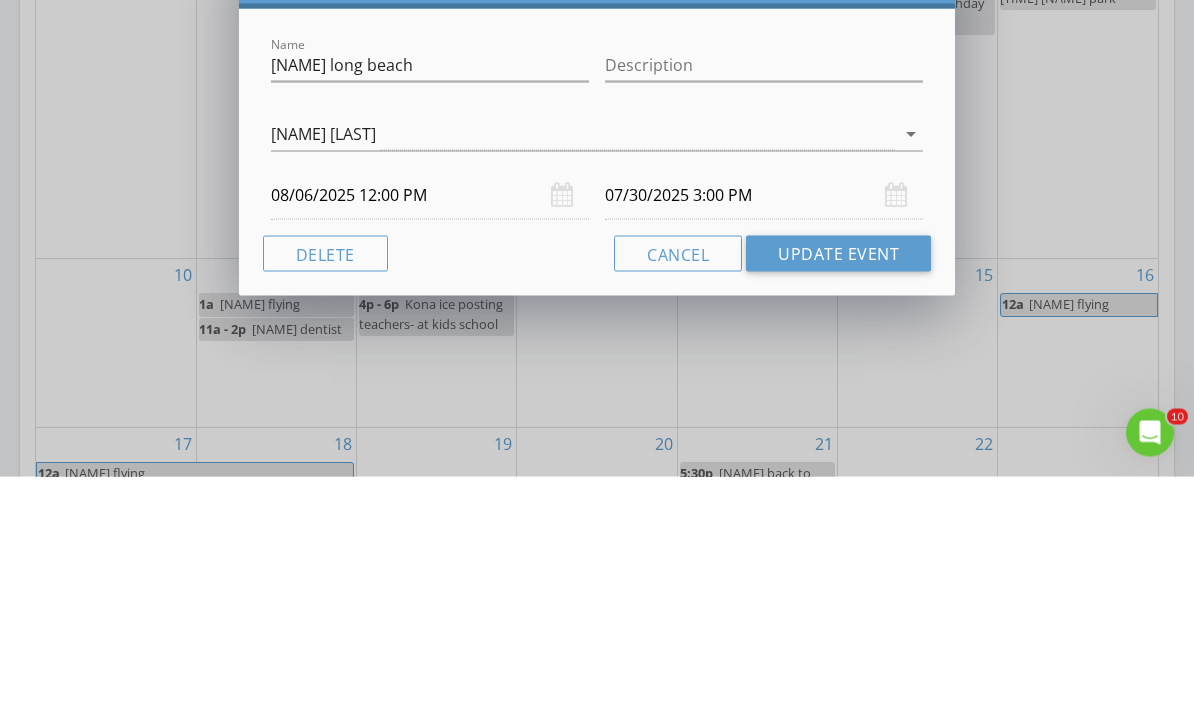scroll, scrollTop: 1157, scrollLeft: 0, axis: vertical 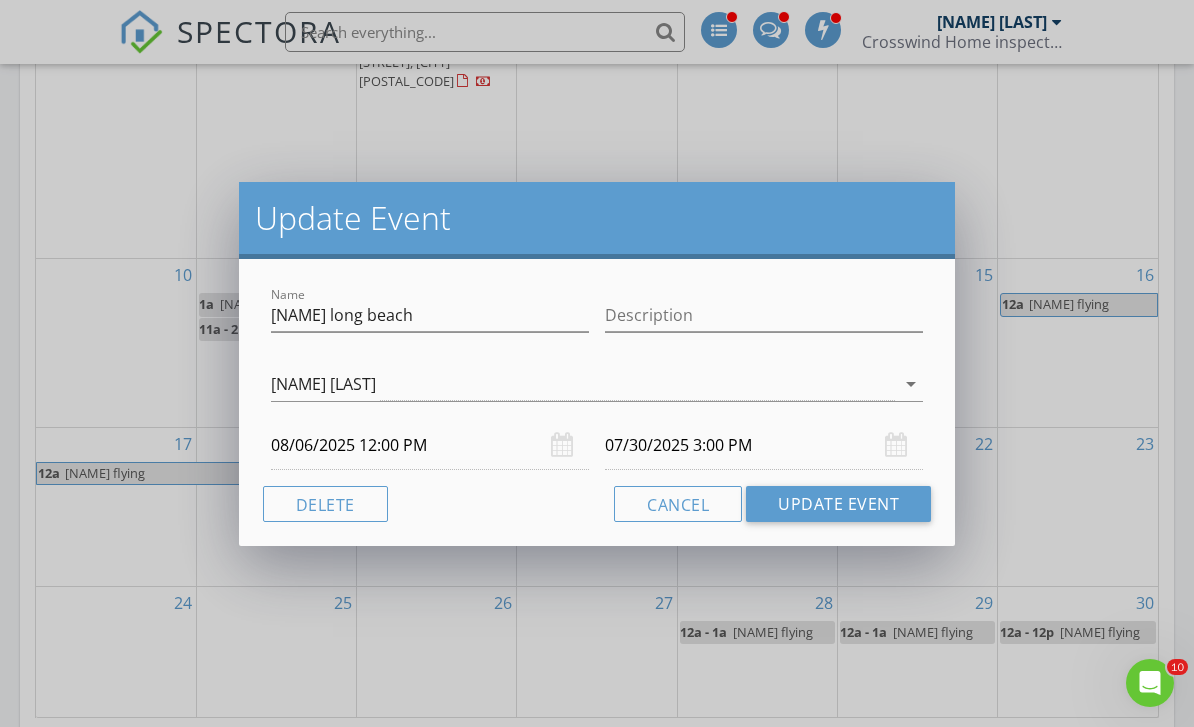 click on "Update Event" at bounding box center [838, 504] 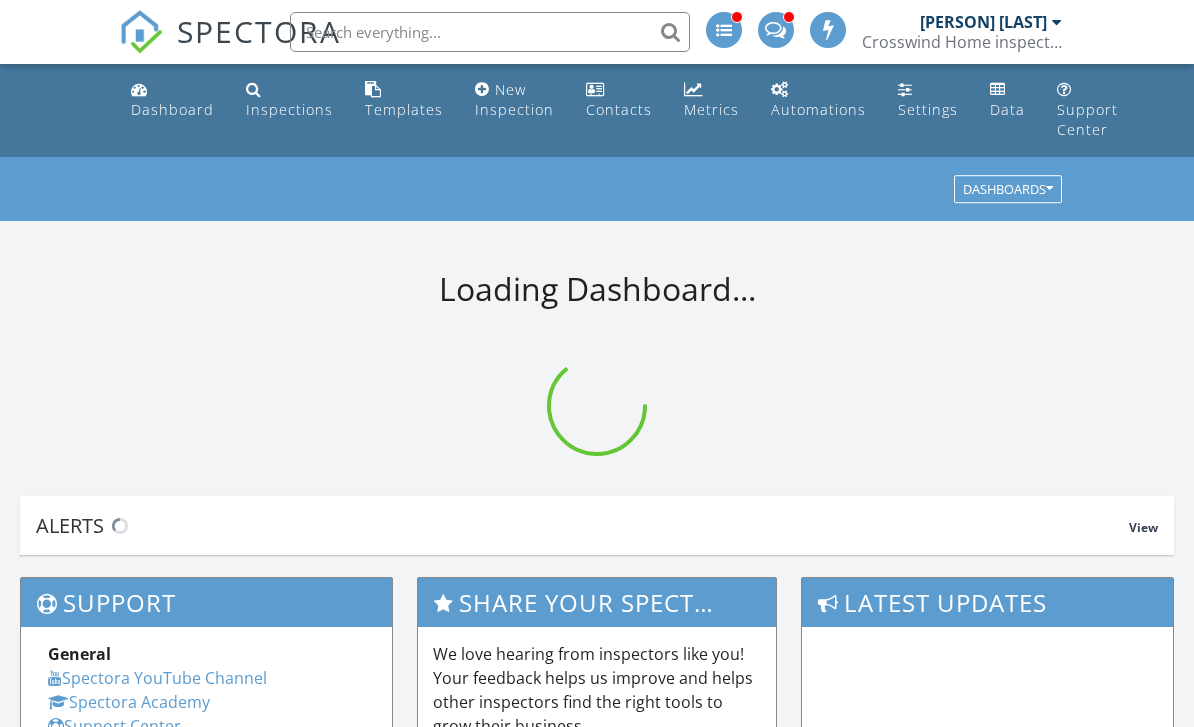 scroll, scrollTop: 0, scrollLeft: 0, axis: both 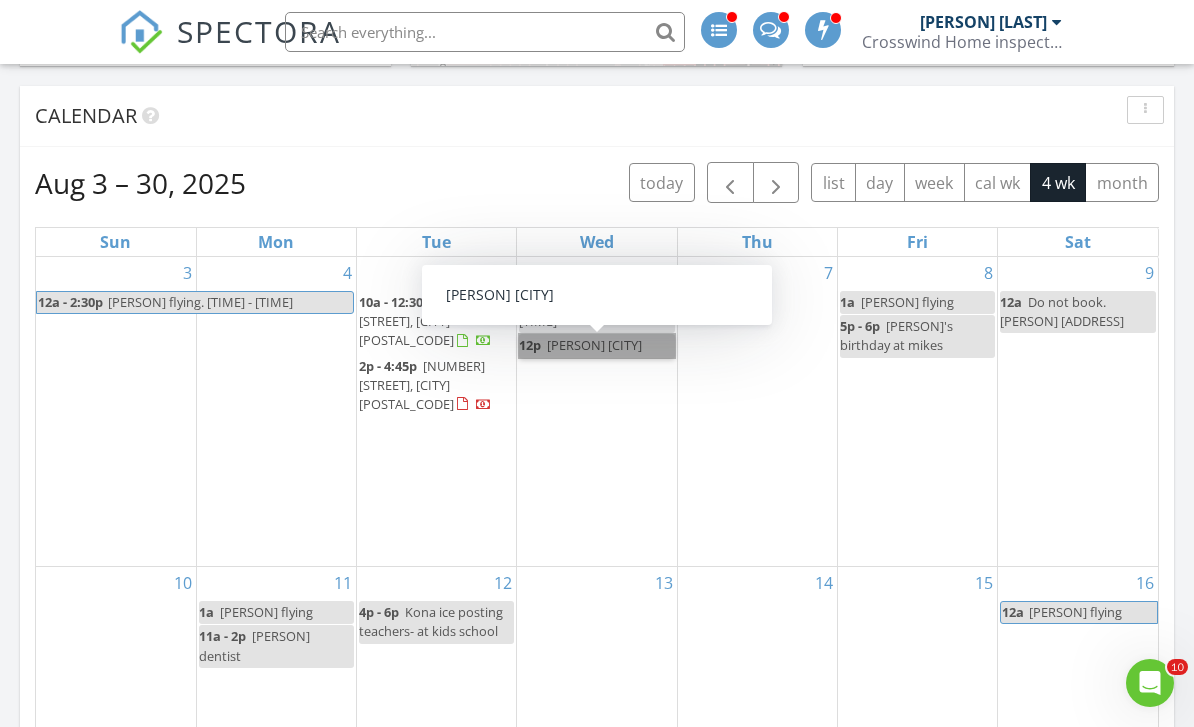 click on "12p
Howard long beach" at bounding box center (596, 345) 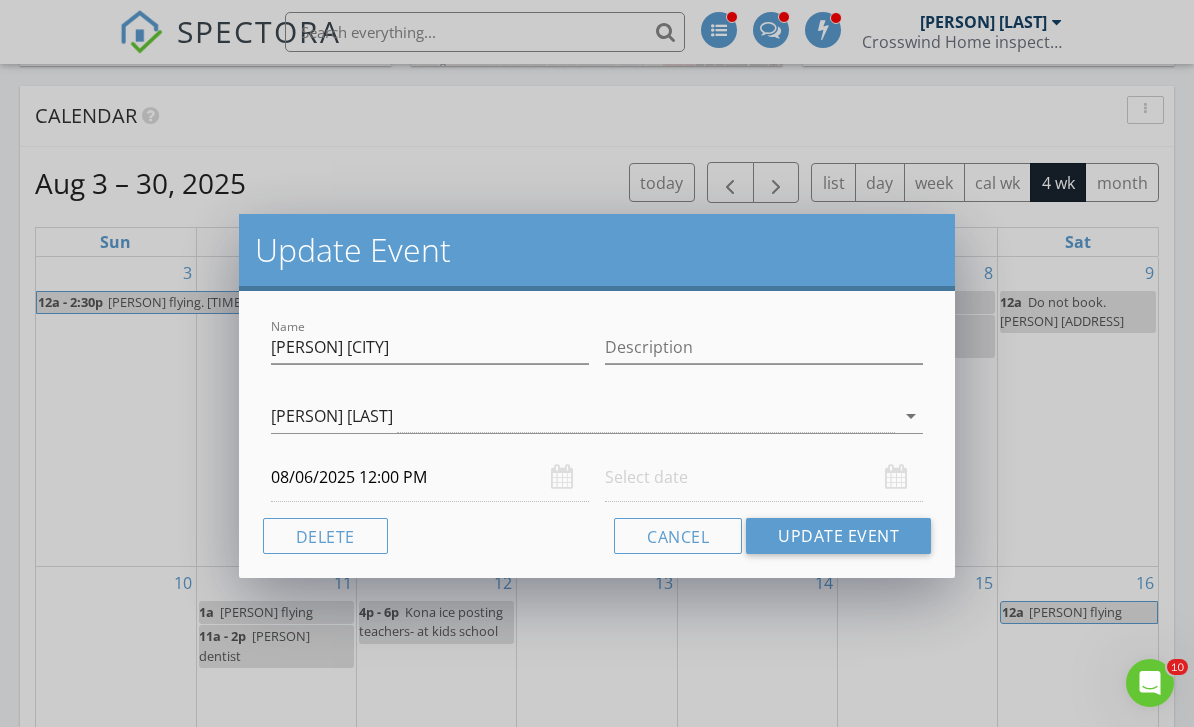 click at bounding box center [764, 477] 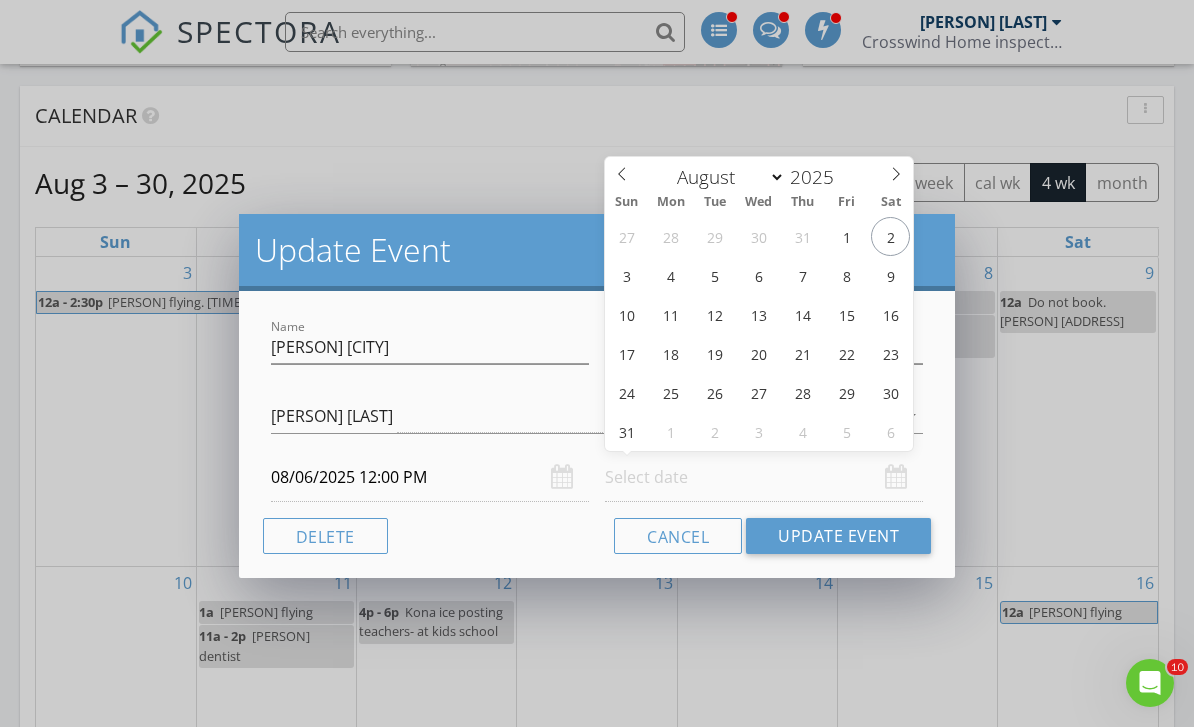 select on "6" 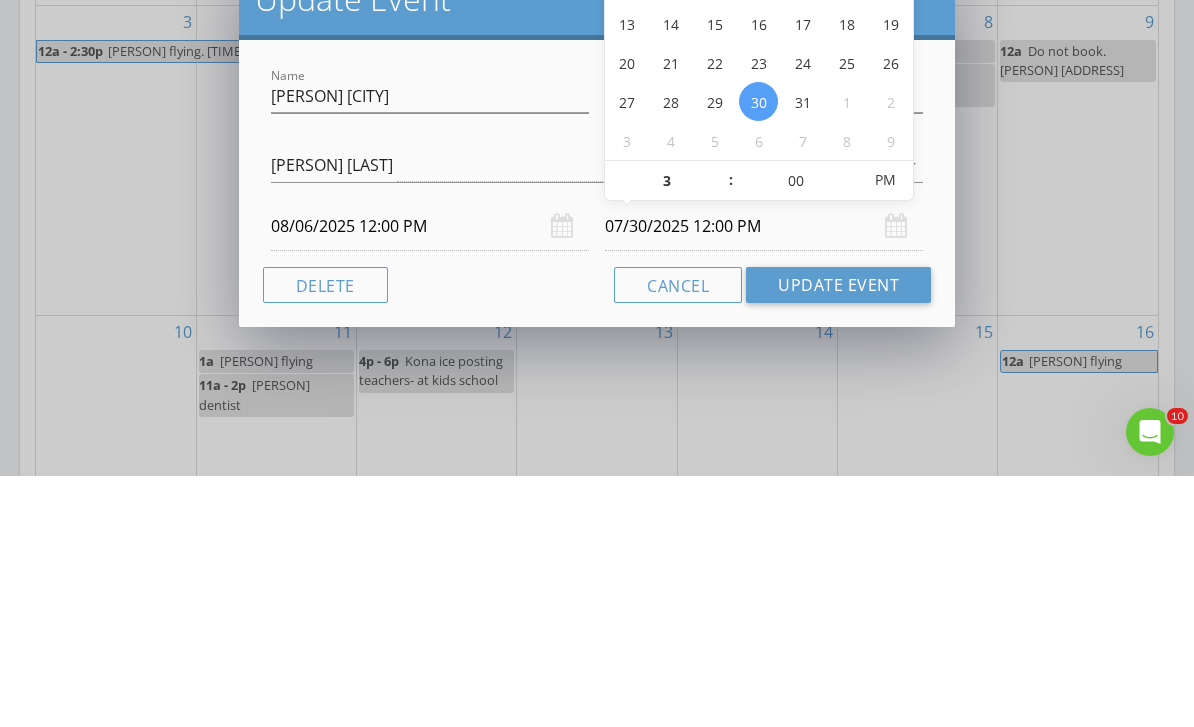 click on "Cancel   Update Event" at bounding box center (597, 536) 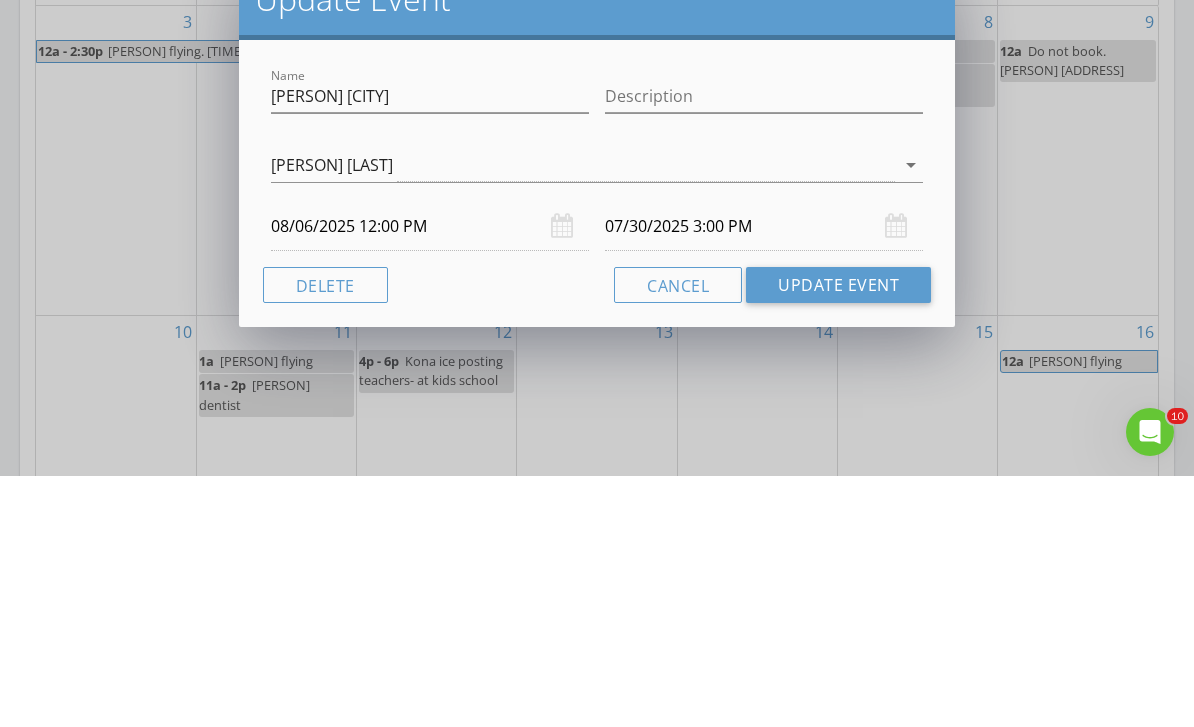 scroll, scrollTop: 1085, scrollLeft: 0, axis: vertical 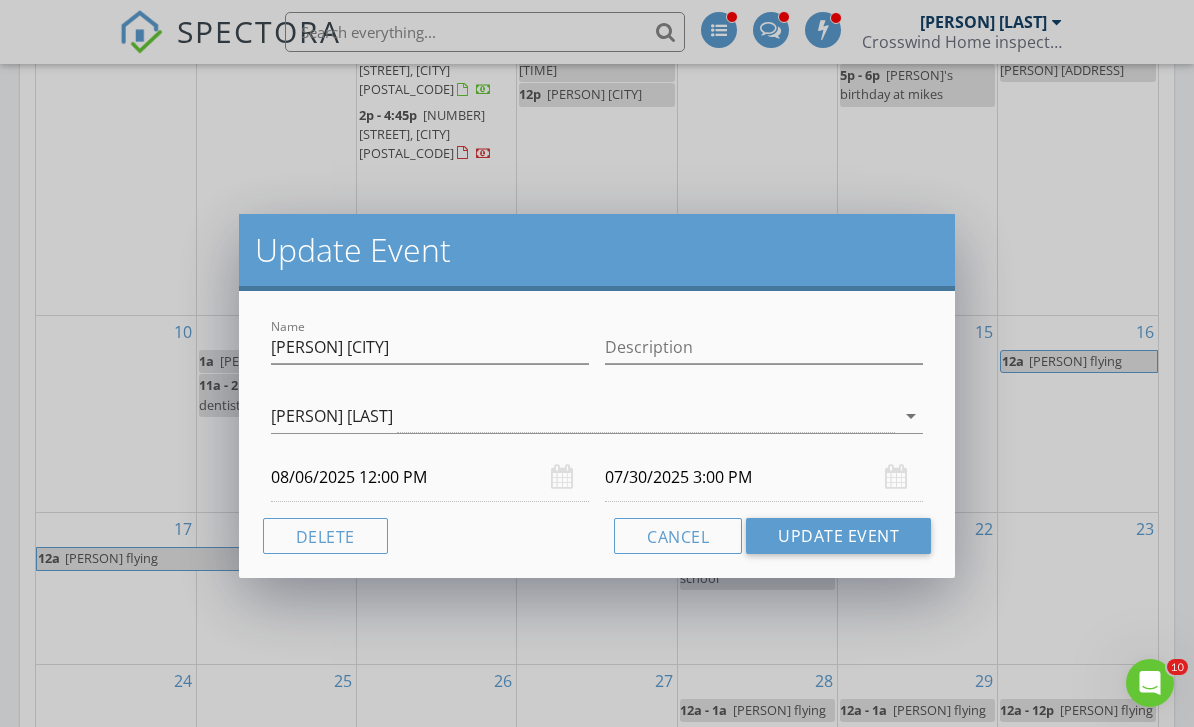 click on "07/30/2025 3:00 PM" at bounding box center (764, 477) 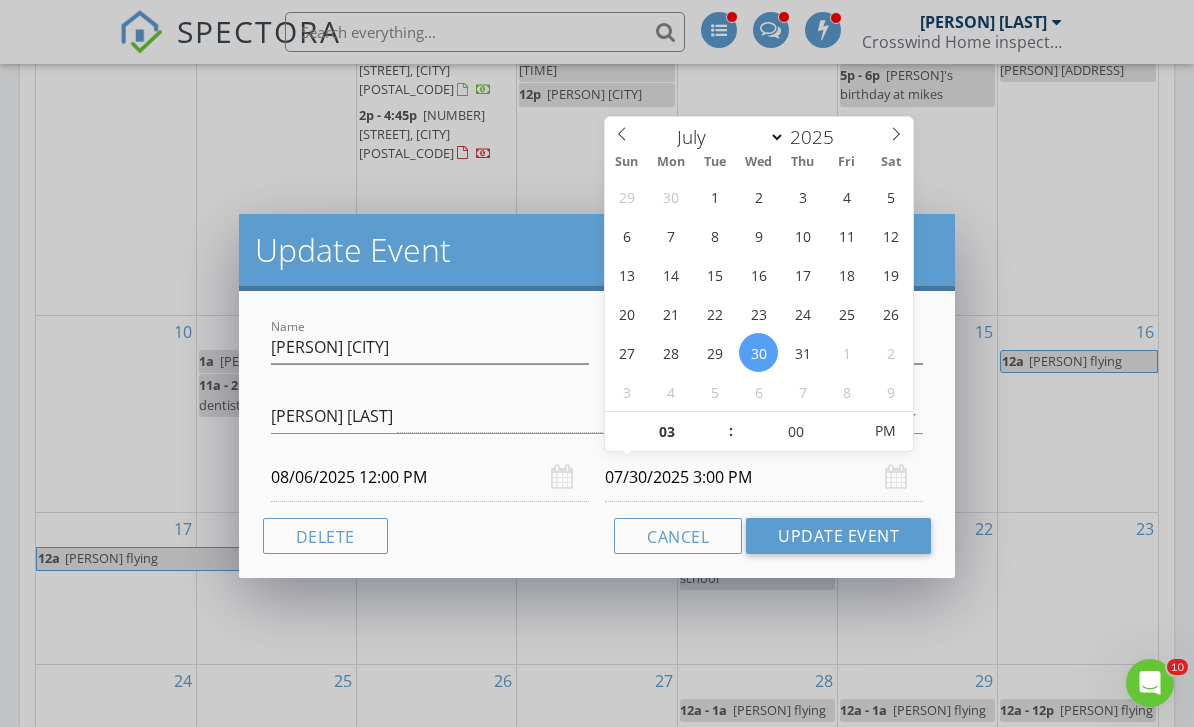 click 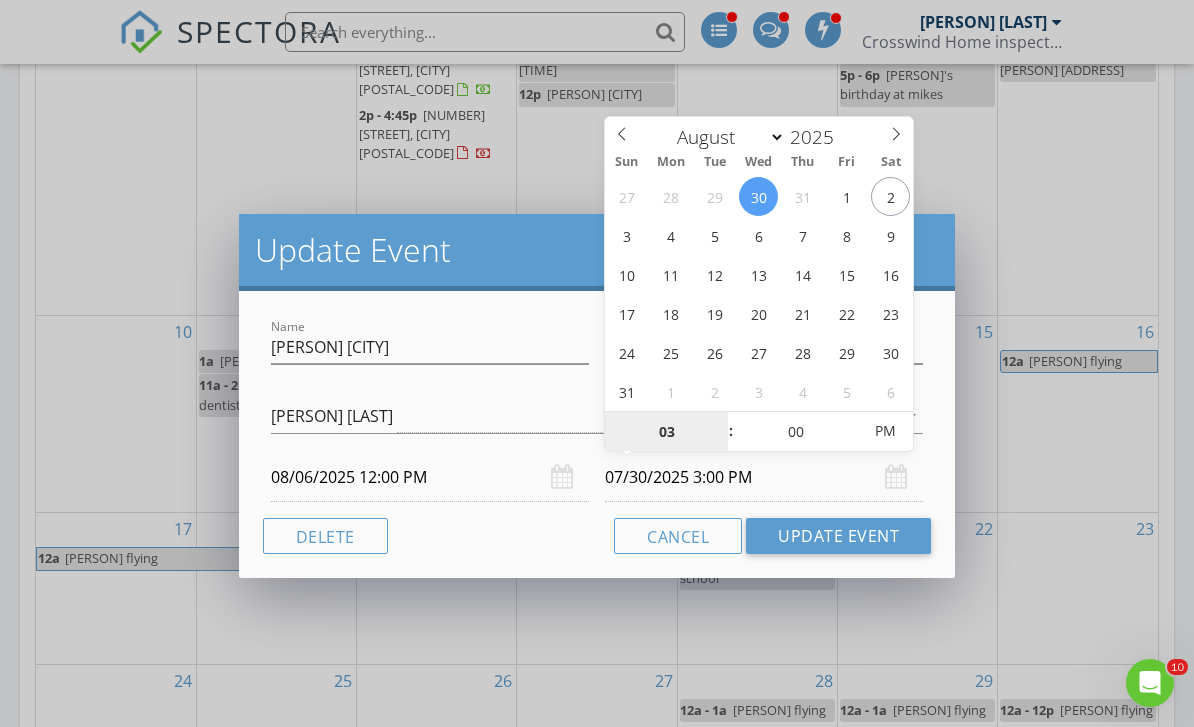 type on "08/06/2025 3:00 PM" 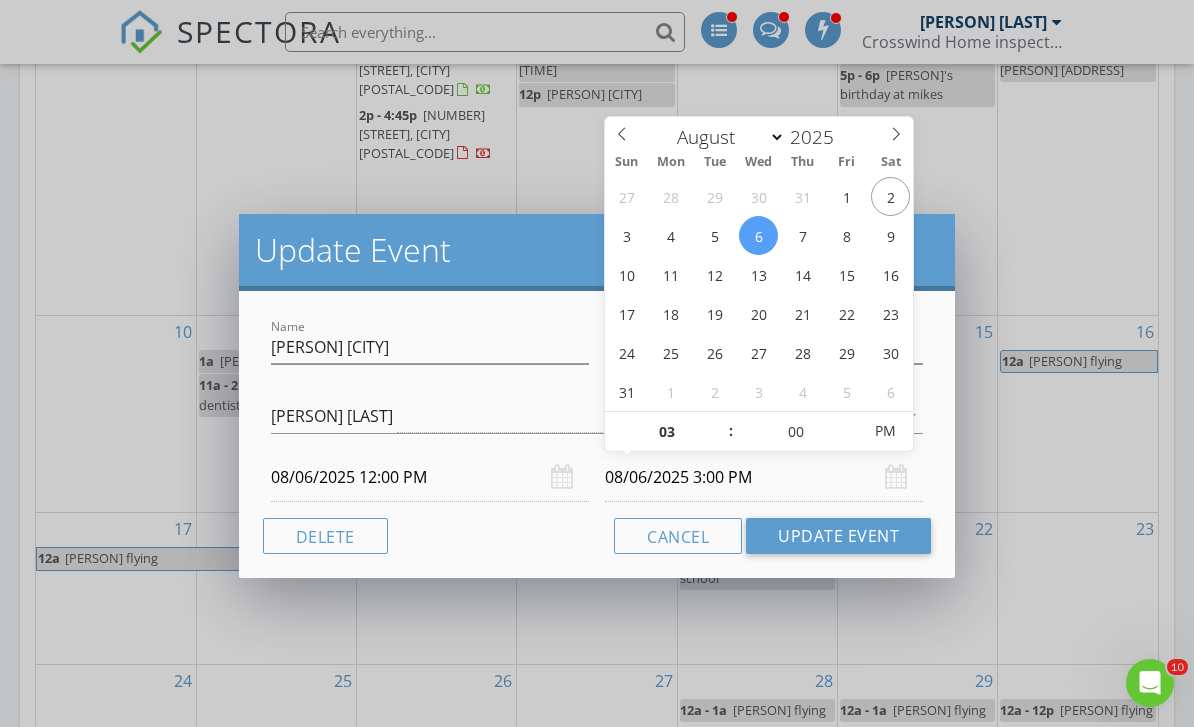 click on "Update Event" at bounding box center (838, 536) 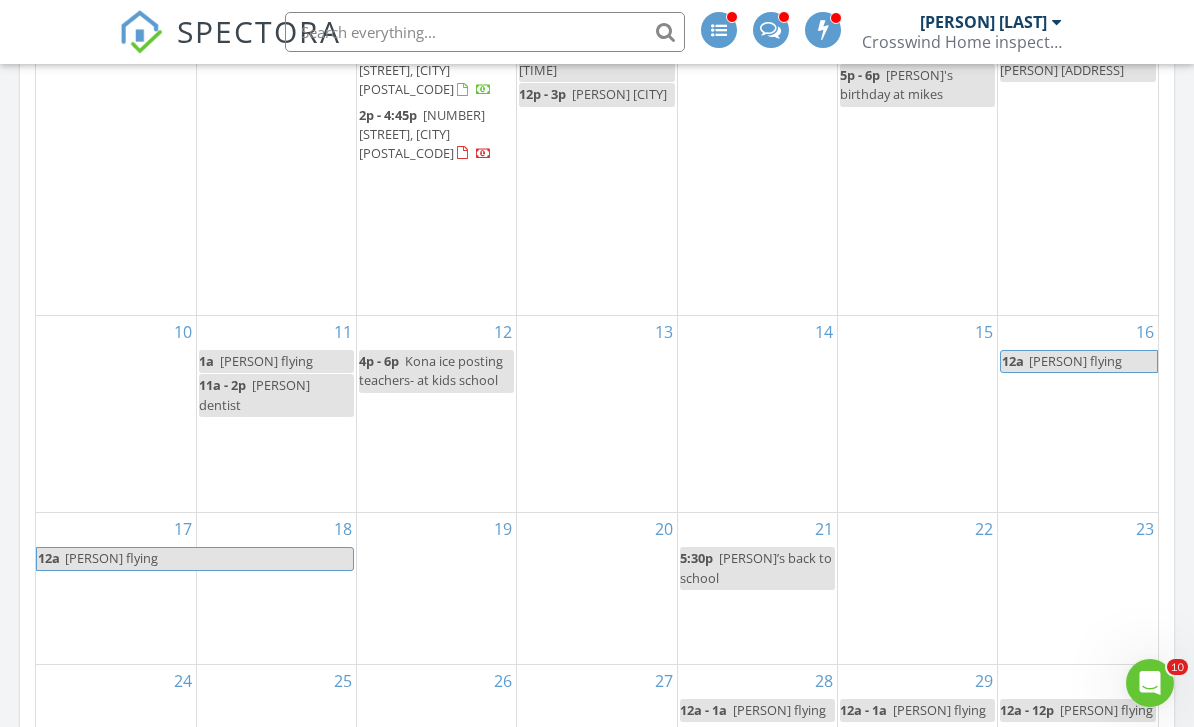click on "22" at bounding box center [917, 588] 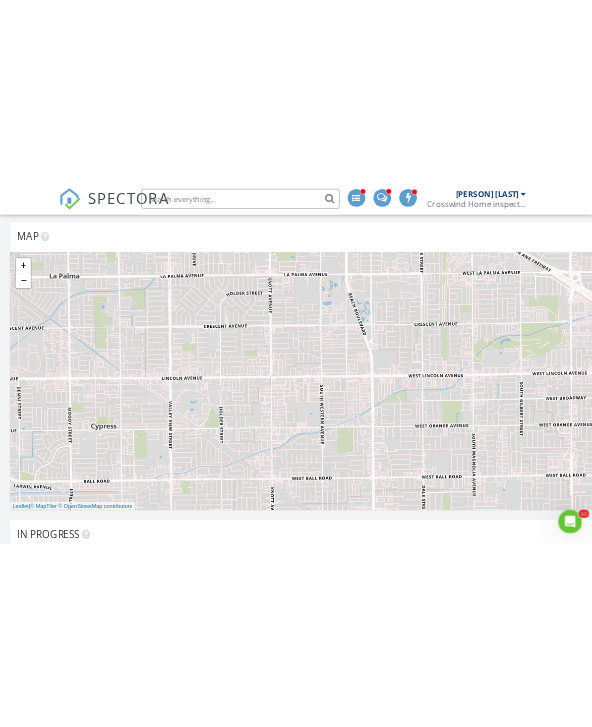 scroll, scrollTop: 713, scrollLeft: 0, axis: vertical 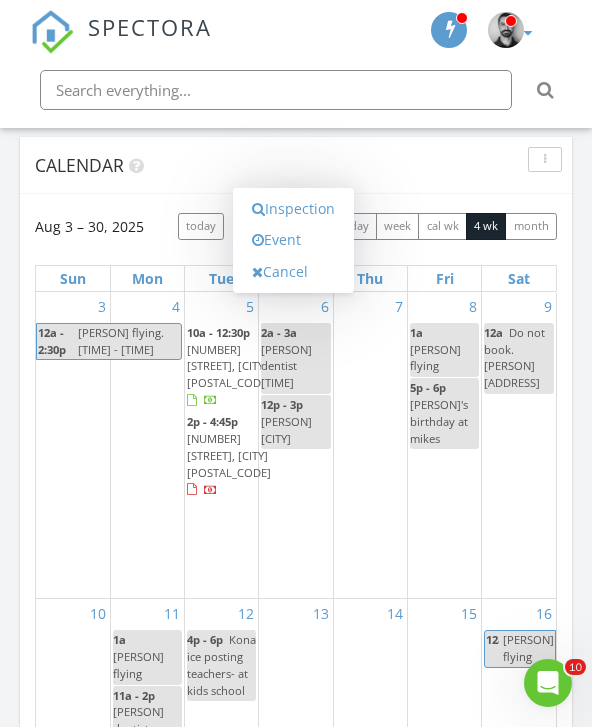 click on "Inspection" at bounding box center [293, 209] 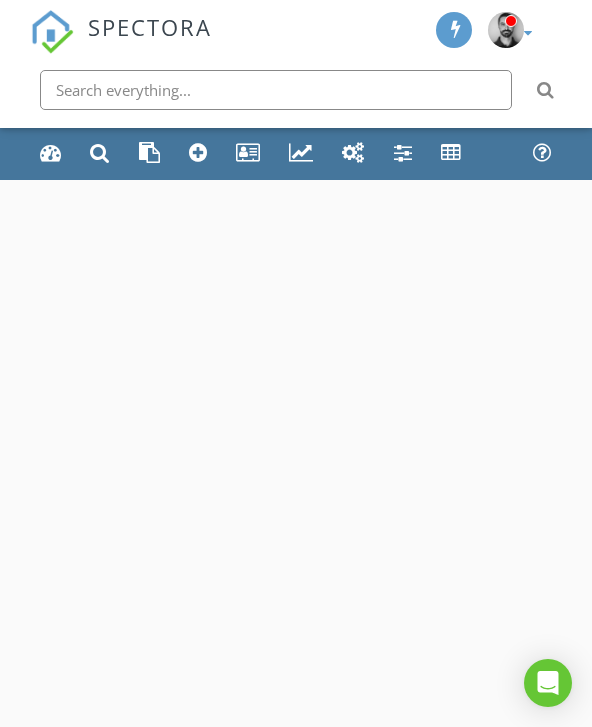 scroll, scrollTop: 0, scrollLeft: 0, axis: both 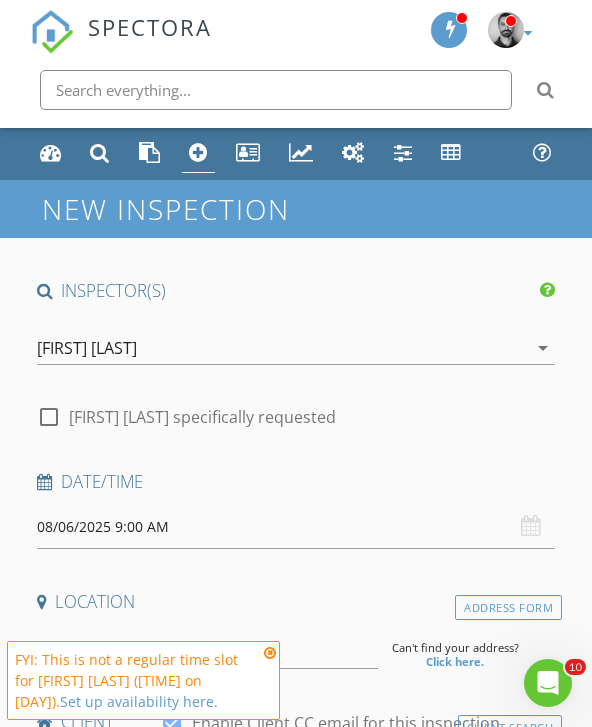 click on "08/06/2025 9:00 AM" at bounding box center [296, 527] 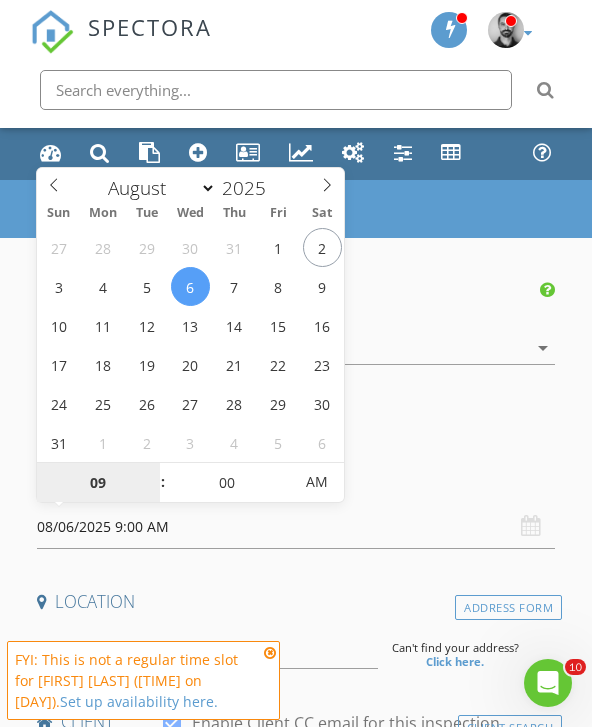 click on "09" at bounding box center (98, 483) 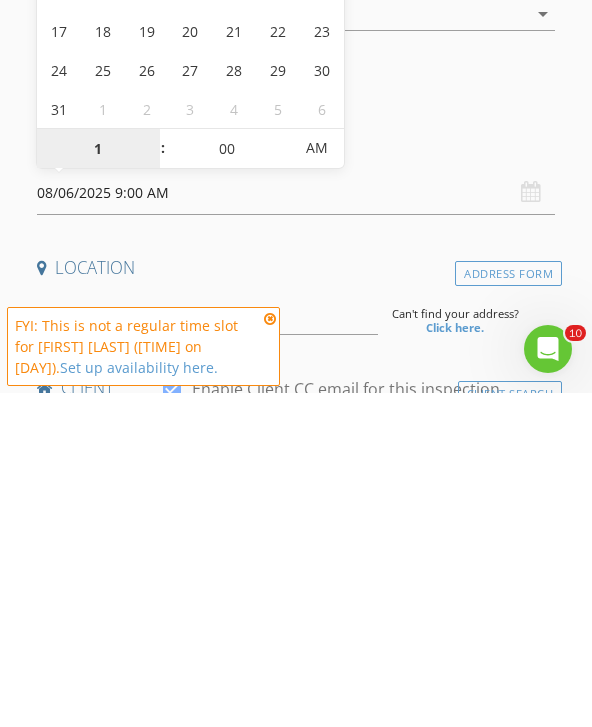 type on "12" 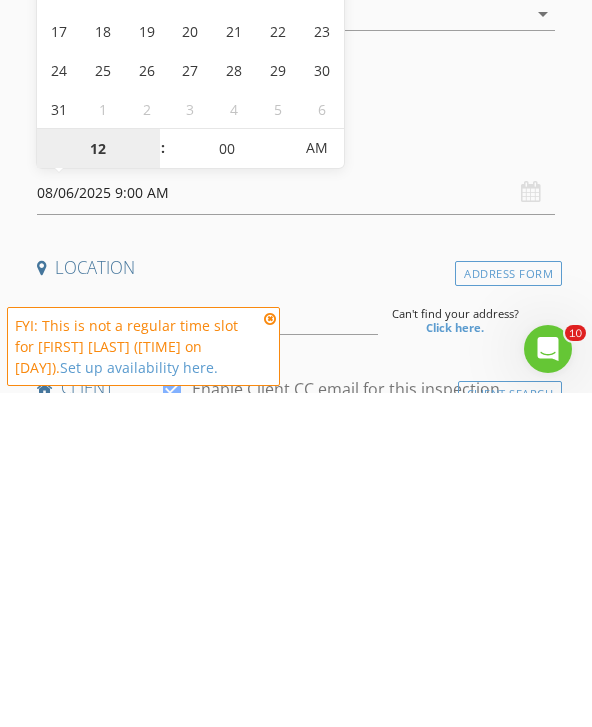 click on "AM" at bounding box center (316, 482) 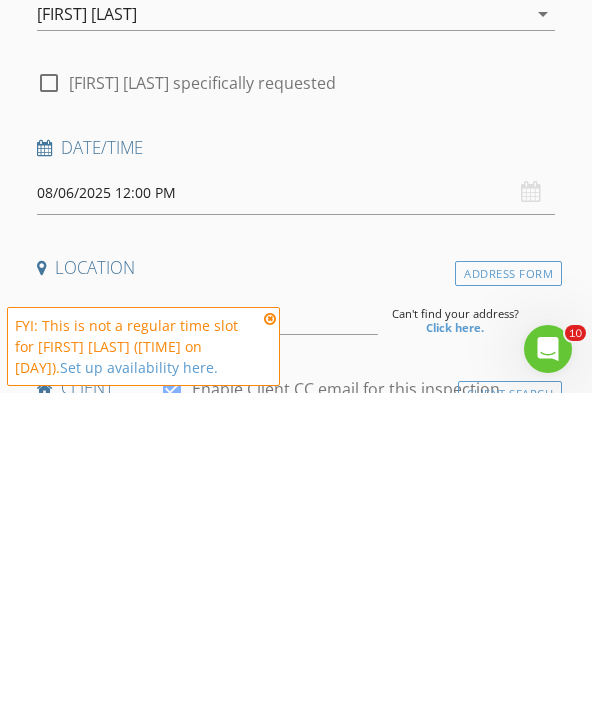 click at bounding box center (276, 90) 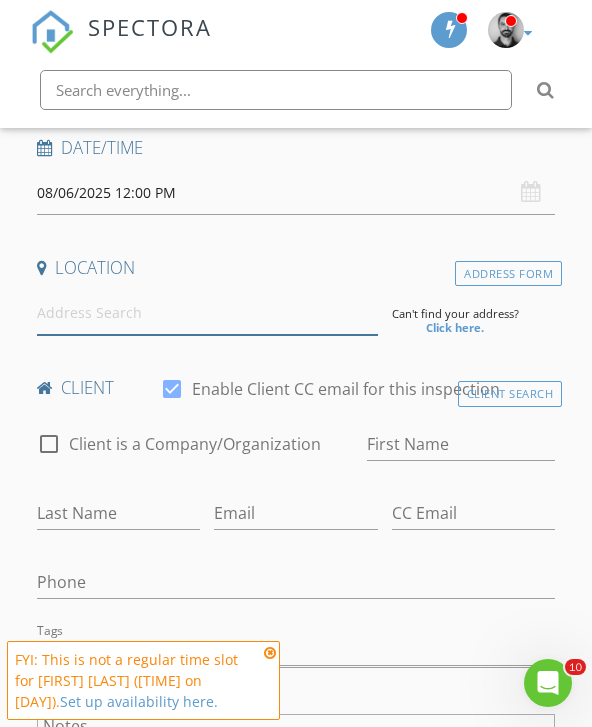click at bounding box center [207, 313] 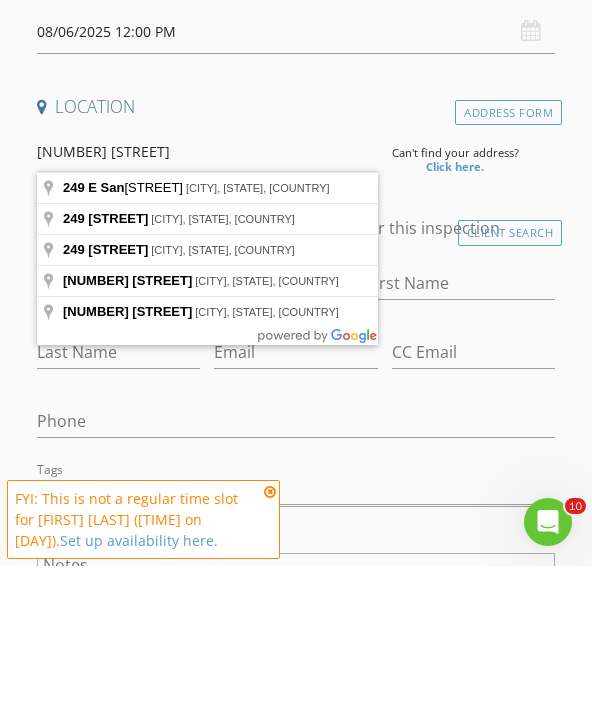 type on "249 East San Antonio Drive, Long Beach, CA, USA" 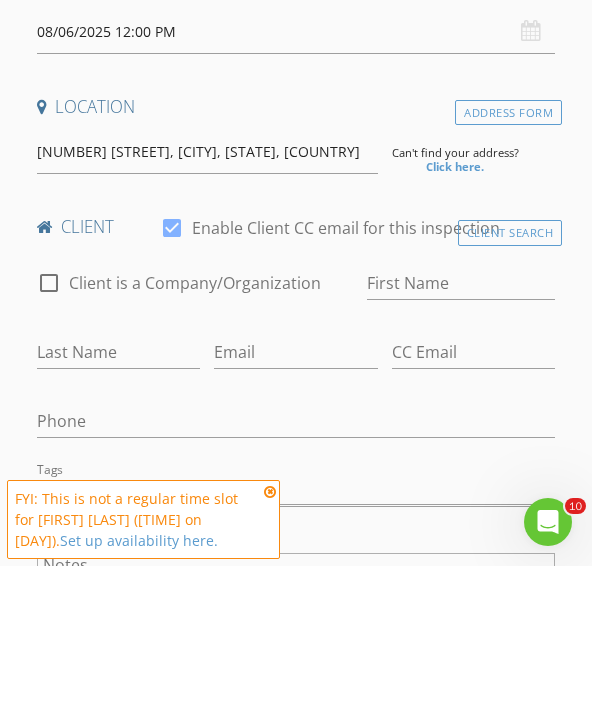 scroll, scrollTop: 495, scrollLeft: 0, axis: vertical 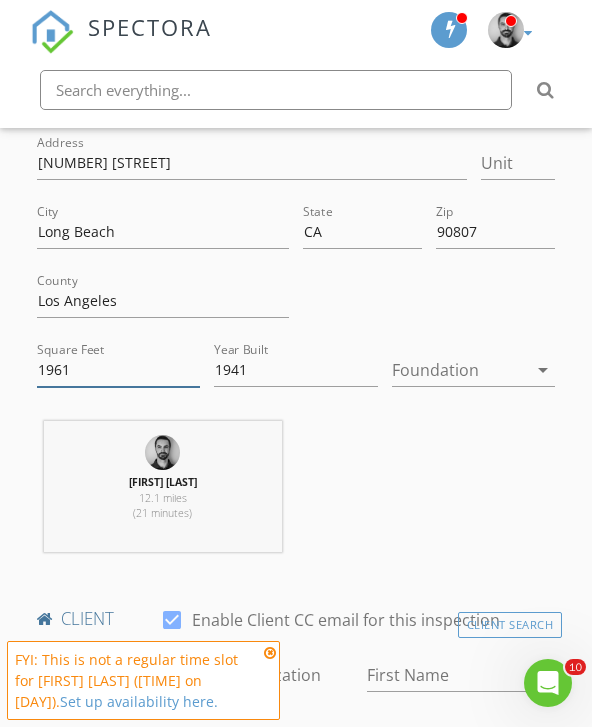 click on "1961" at bounding box center (119, 370) 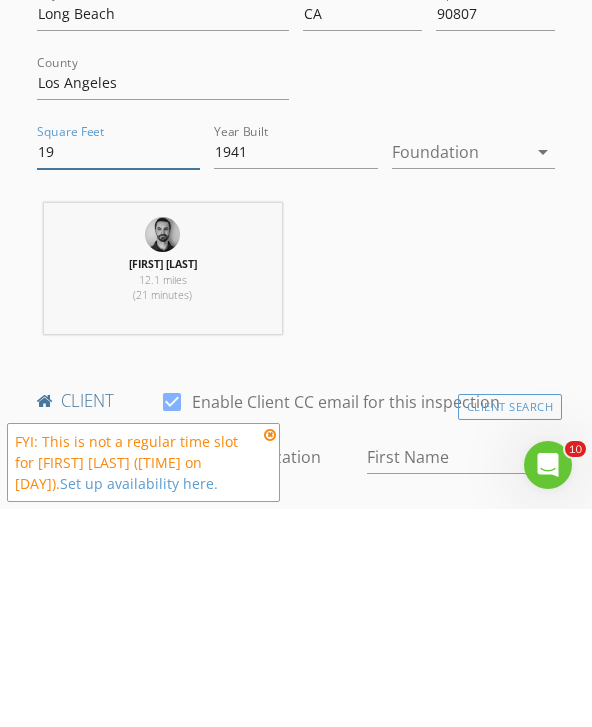 type on "1" 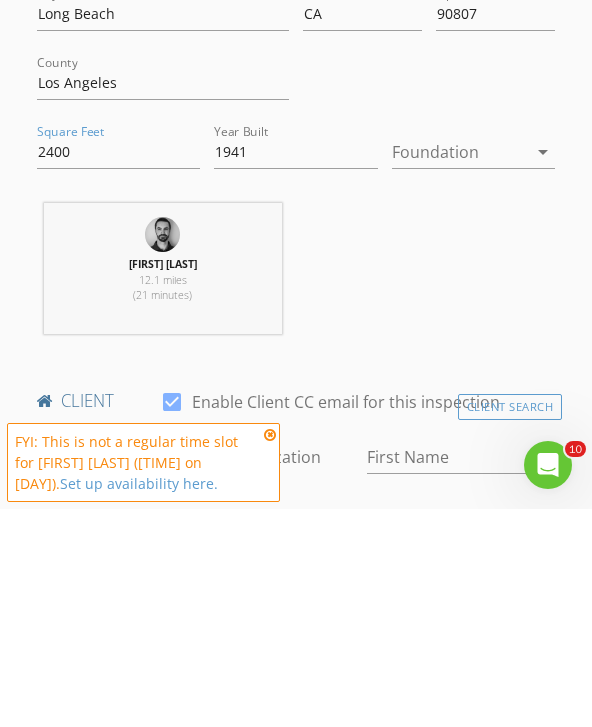 scroll, scrollTop: 713, scrollLeft: 0, axis: vertical 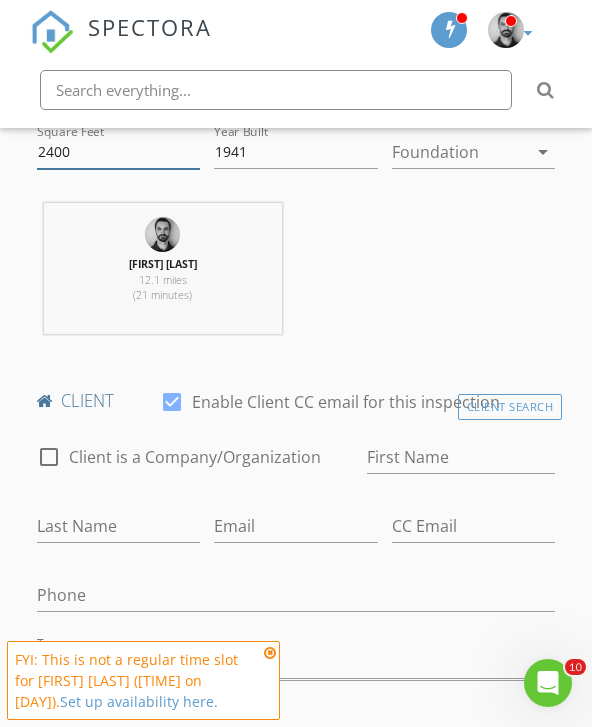 type on "2400" 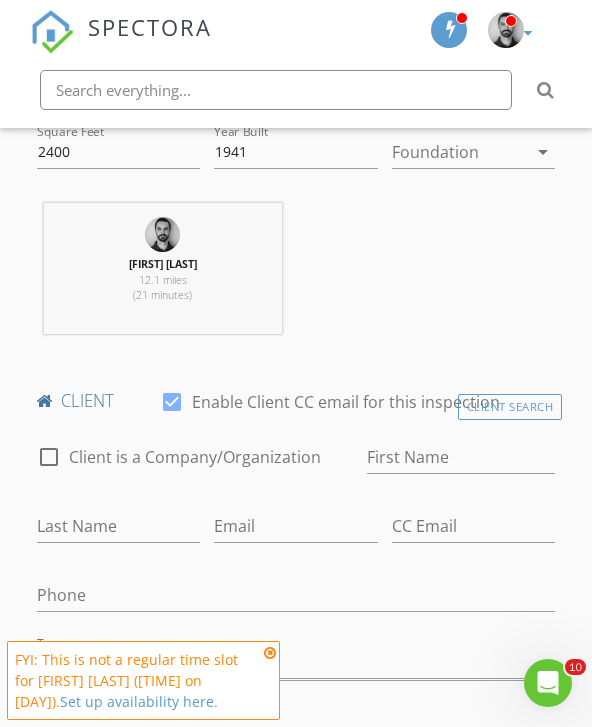 click at bounding box center (270, 653) 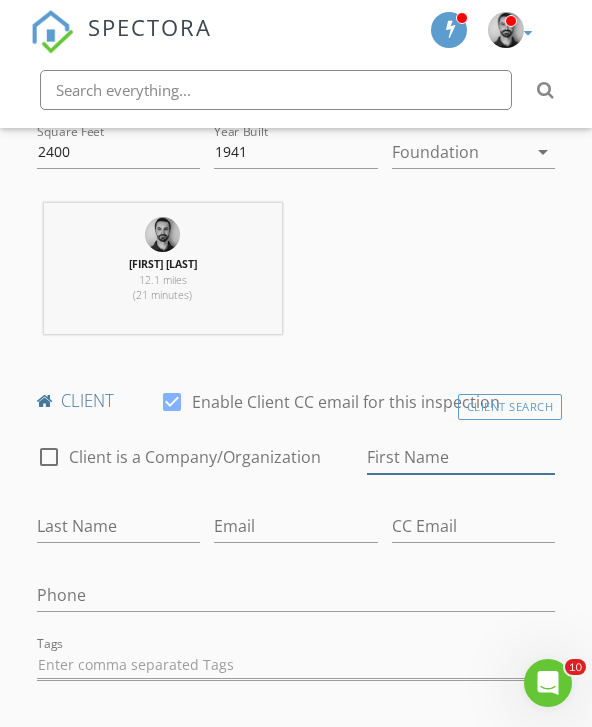 click on "First Name" at bounding box center [461, 457] 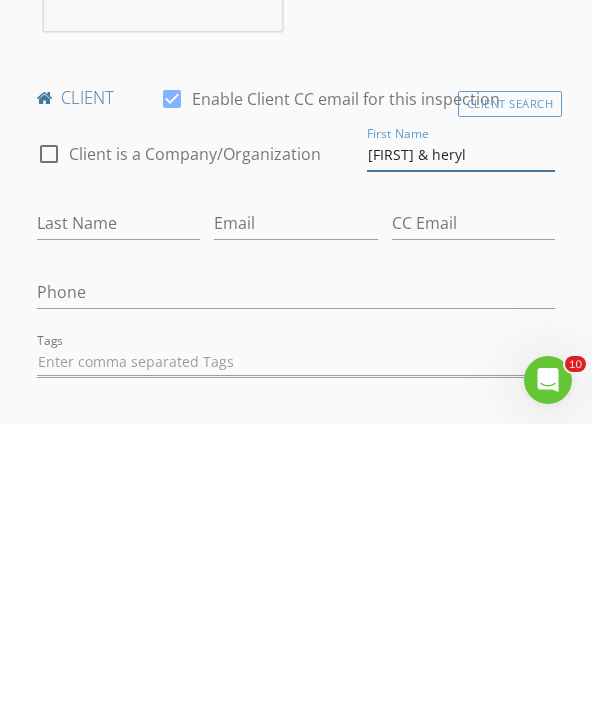 type on "Steve &  heryl" 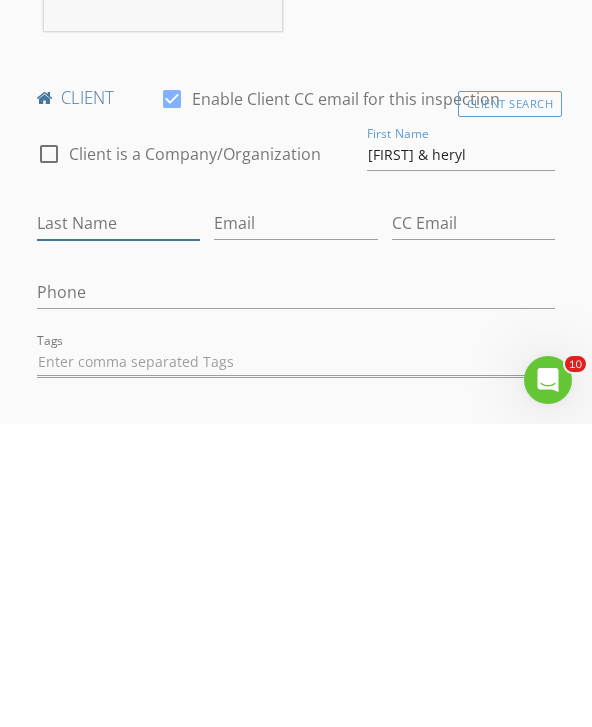 click on "Last Name" at bounding box center [119, 526] 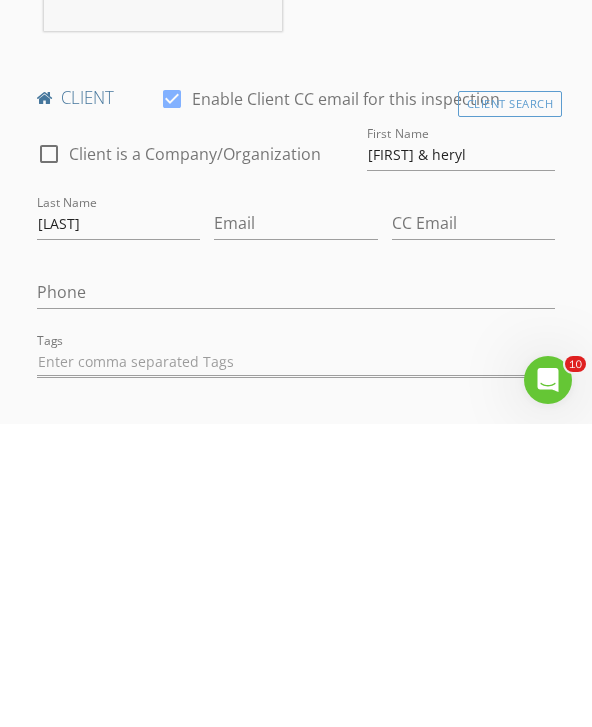 scroll, scrollTop: 1016, scrollLeft: 0, axis: vertical 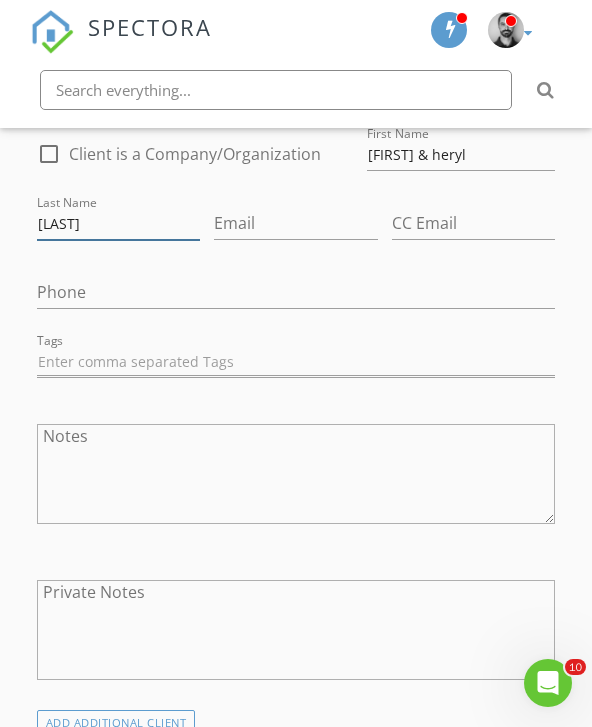 type on "Connors" 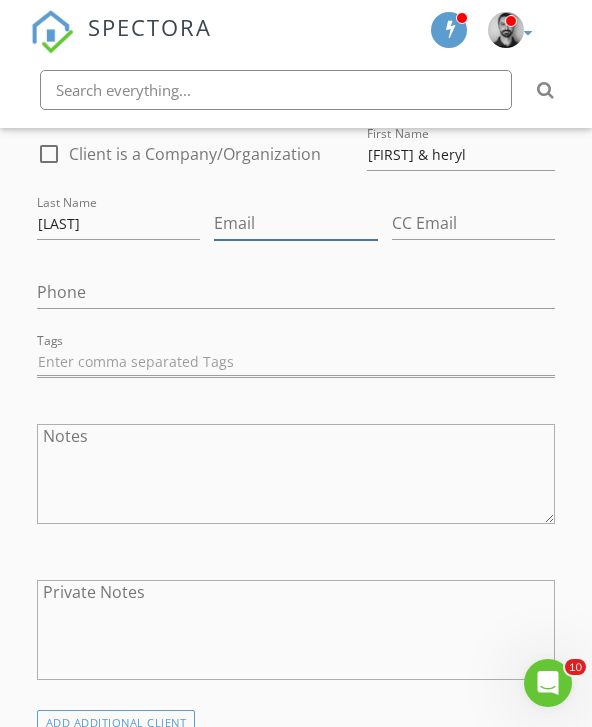 click on "Email" at bounding box center (296, 223) 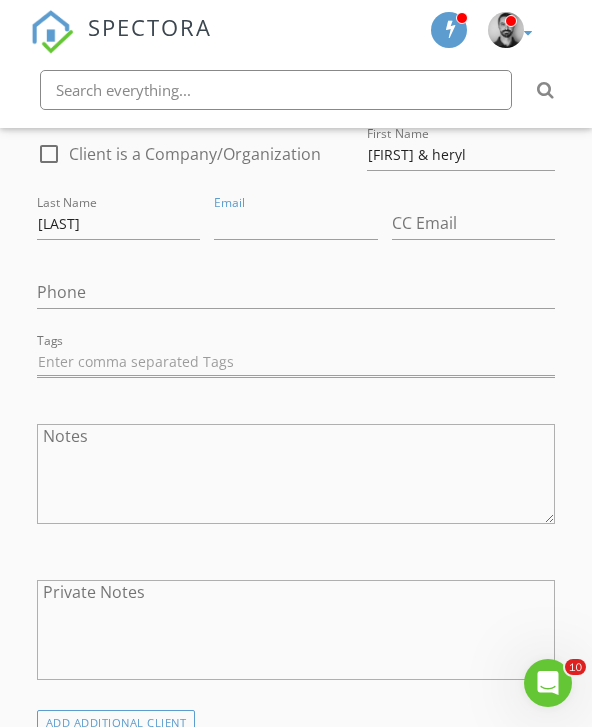 click on "Email" at bounding box center [296, 227] 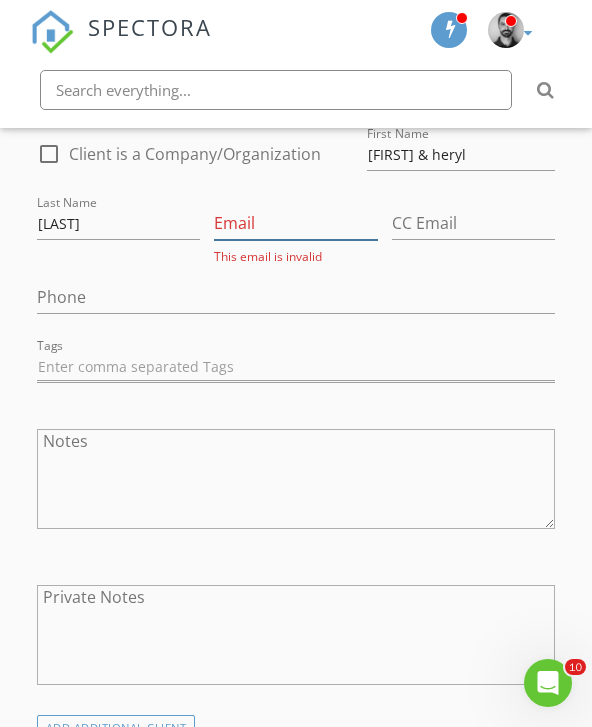 click on "Email" at bounding box center [296, 223] 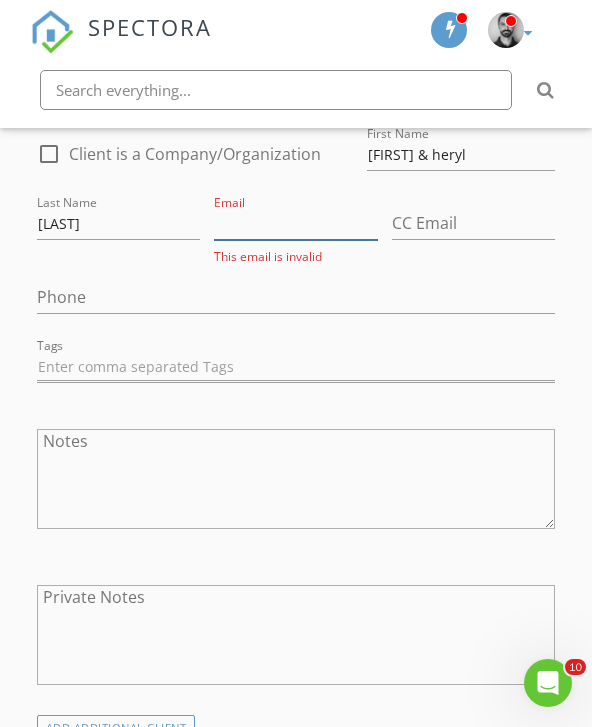click on "Email" at bounding box center (296, 223) 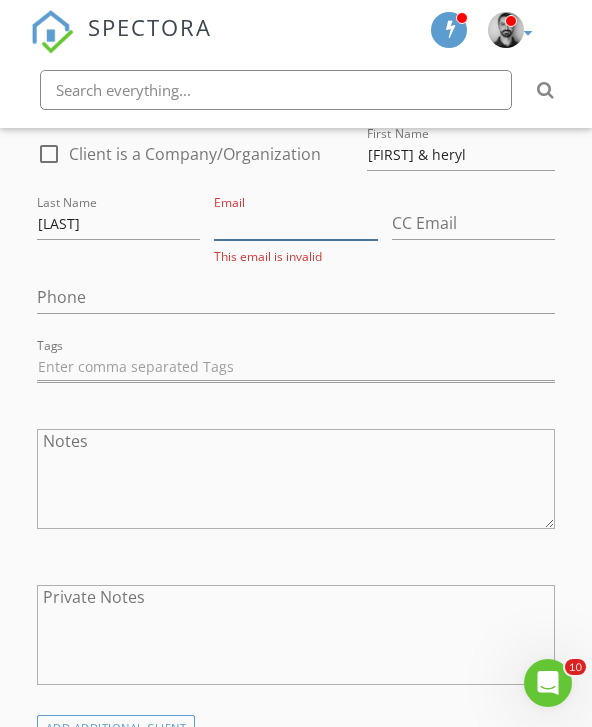 paste on "Sfconnors@gmail.com" 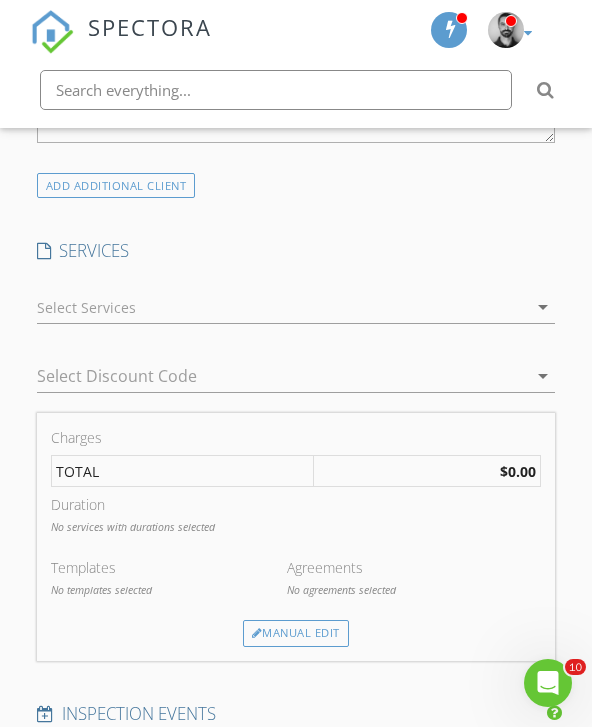scroll, scrollTop: 1581, scrollLeft: 0, axis: vertical 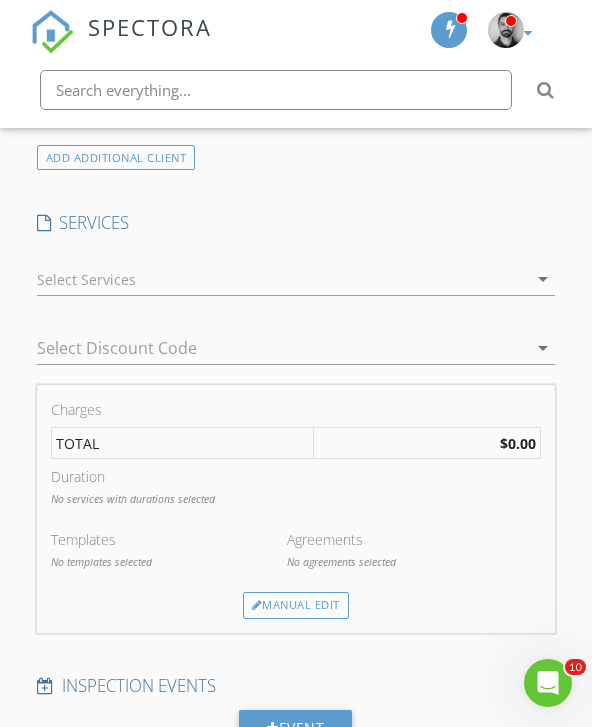 type on "Sfconnors@gmail.com" 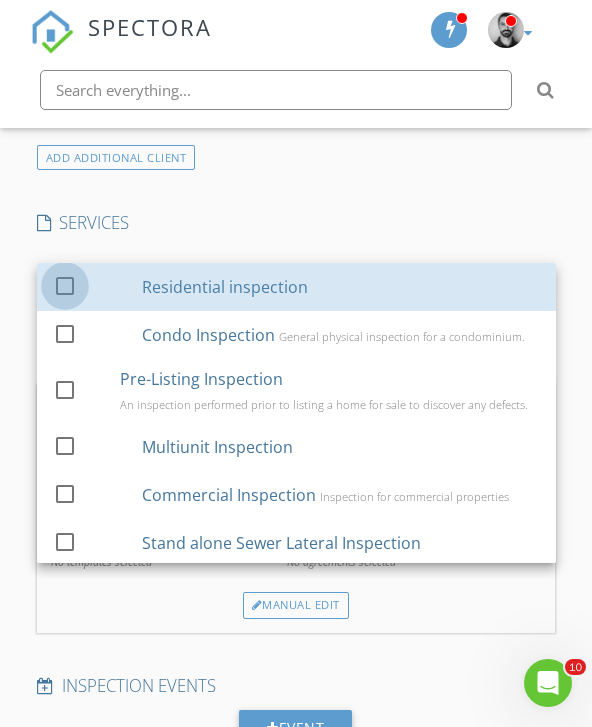 click at bounding box center (65, 286) 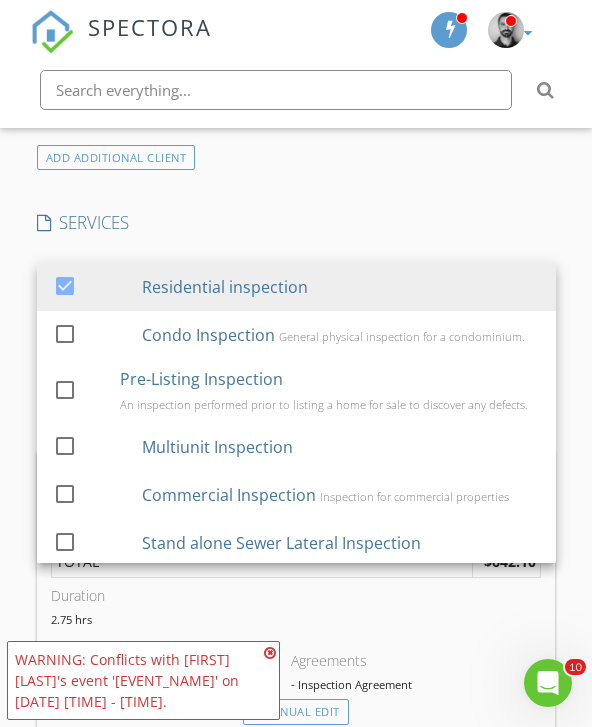click on "INSPECTOR(S)
check_box   Eric Harmon   PRIMARY   Eric Harmon arrow_drop_down   check_box_outline_blank Eric Harmon specifically requested
Date/Time
08/06/2025 12:00 PM
Location
Address Search       Address 249 E San Antonio Dr   Unit   City Long Beach   State CA   Zip 90807   County Los Angeles     Square Feet 2400   Year Built 1941   Foundation arrow_drop_down     Eric Harmon     12.1 miles     (21 minutes)
client
check_box Enable Client CC email for this inspection   Client Search     check_box_outline_blank Client is a Company/Organization     First Name Steve &  heryl   Last Name Connors   Email Sfconnors@gmail.com   CC Email   Phone         Tags         Notes   Private Notes
ADD ADDITIONAL client
SERVICES
check_box   Residential  inspection   check_box_outline_blank" at bounding box center [296, 563] 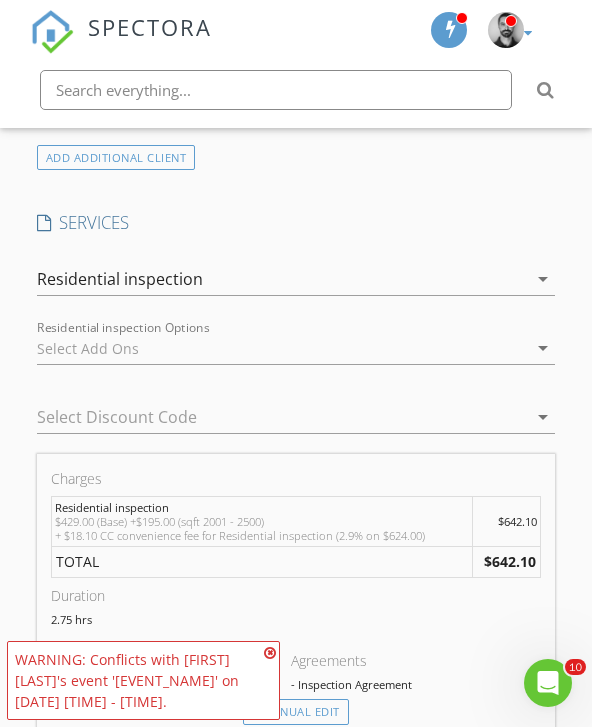 click at bounding box center [270, 653] 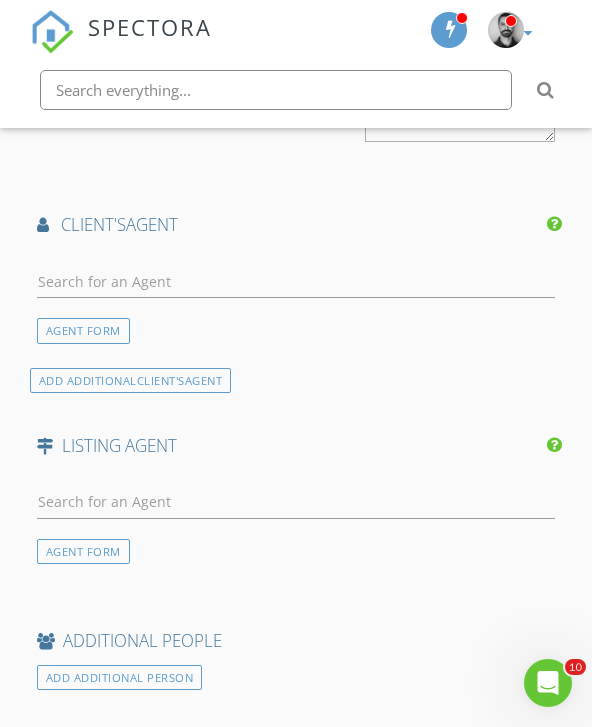 scroll, scrollTop: 2572, scrollLeft: 0, axis: vertical 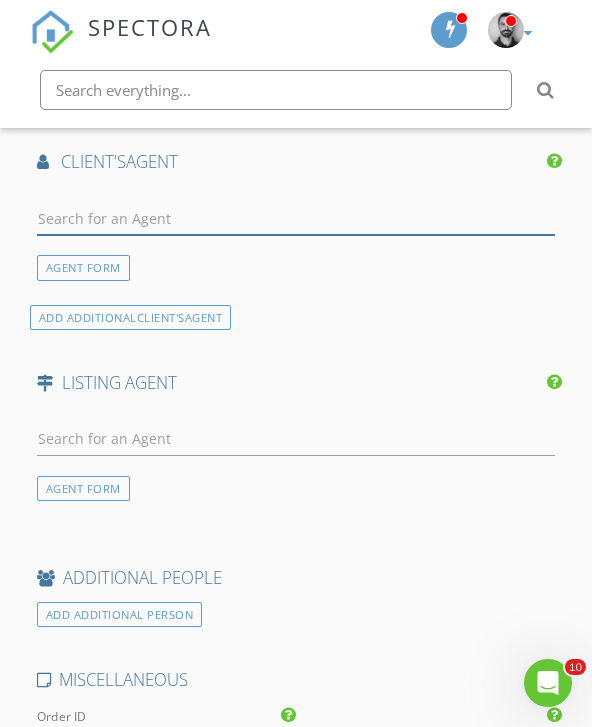 click at bounding box center [296, 218] 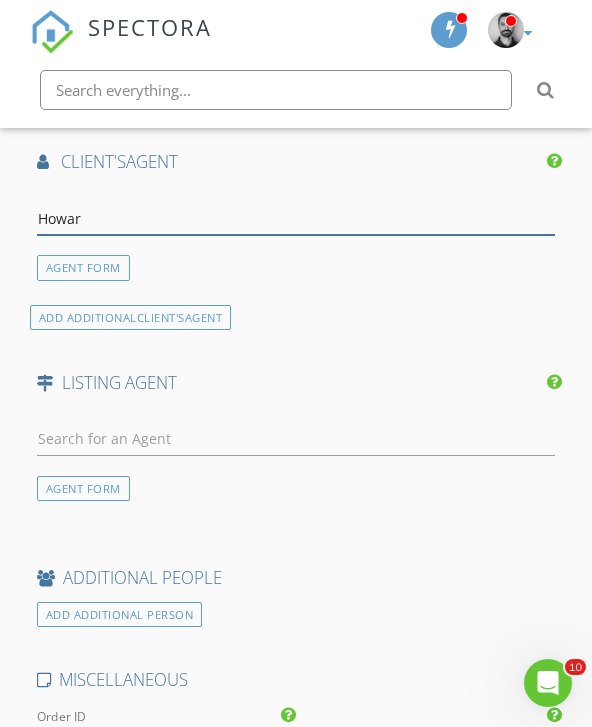 type on "Howard" 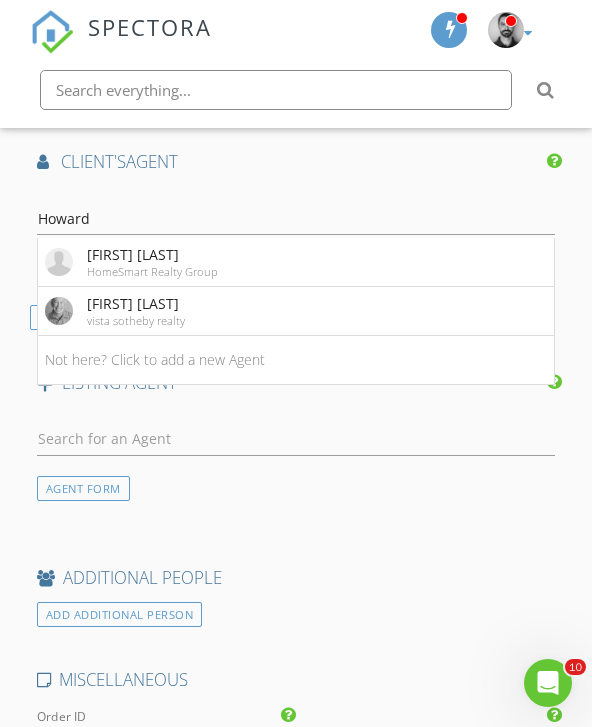 click on "vista sotheby realty" at bounding box center (136, 321) 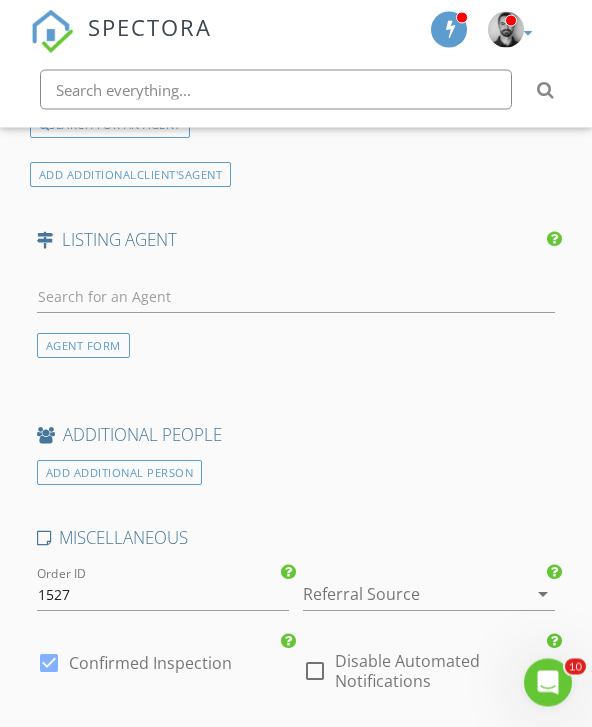 scroll, scrollTop: 3589, scrollLeft: 0, axis: vertical 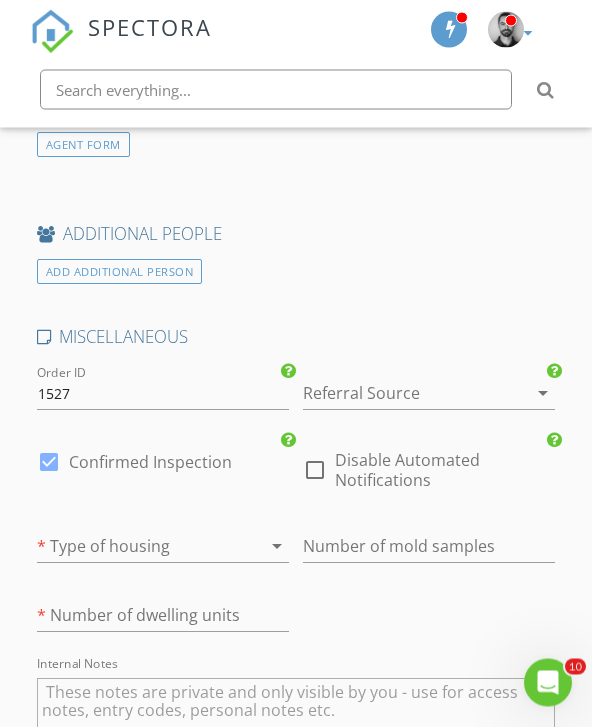 click at bounding box center [515, 394] 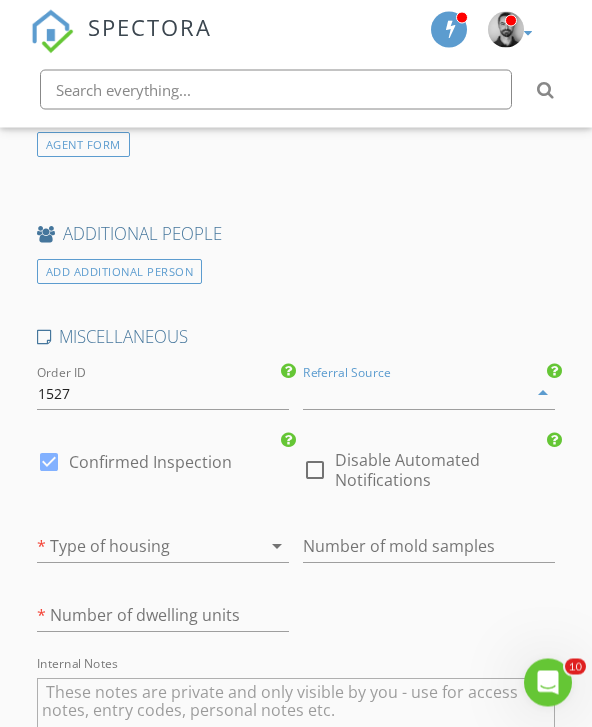 scroll, scrollTop: 3590, scrollLeft: 0, axis: vertical 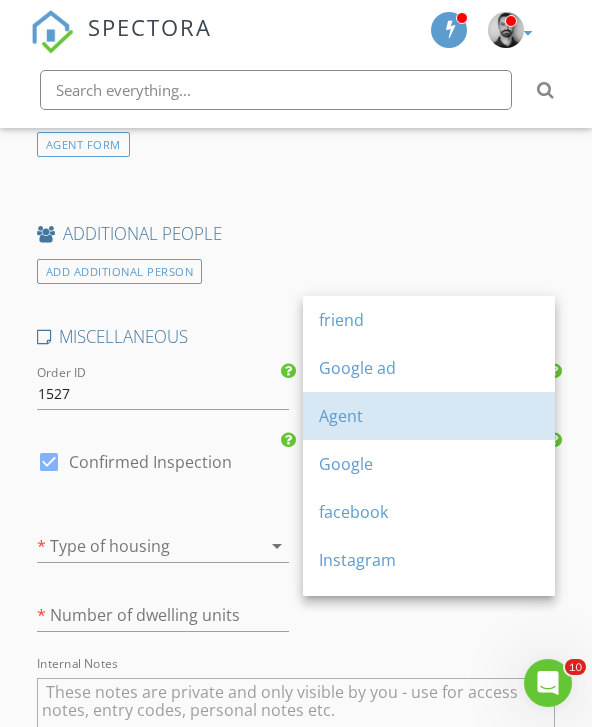 click on "Agent" at bounding box center (429, 416) 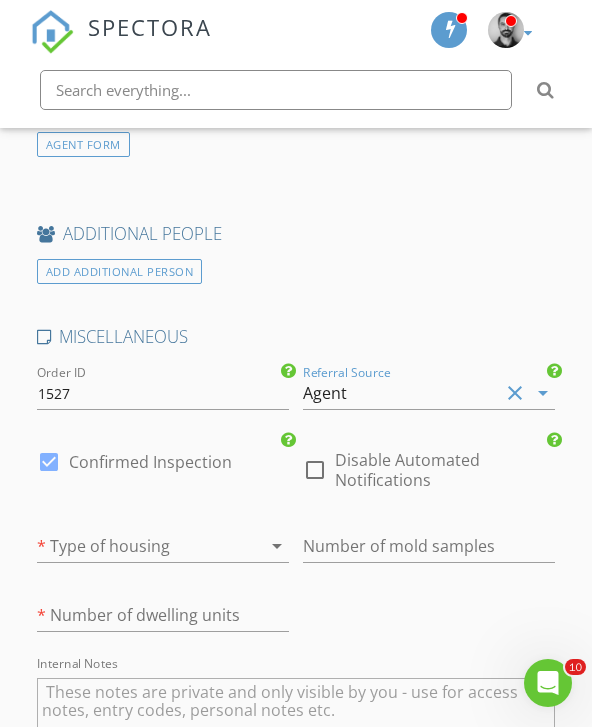 click at bounding box center (135, 546) 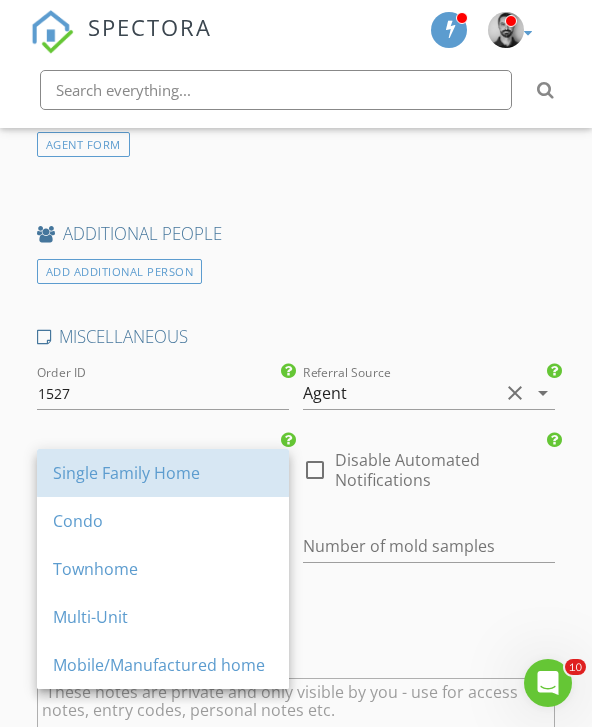 click on "Single Family Home" at bounding box center [163, 473] 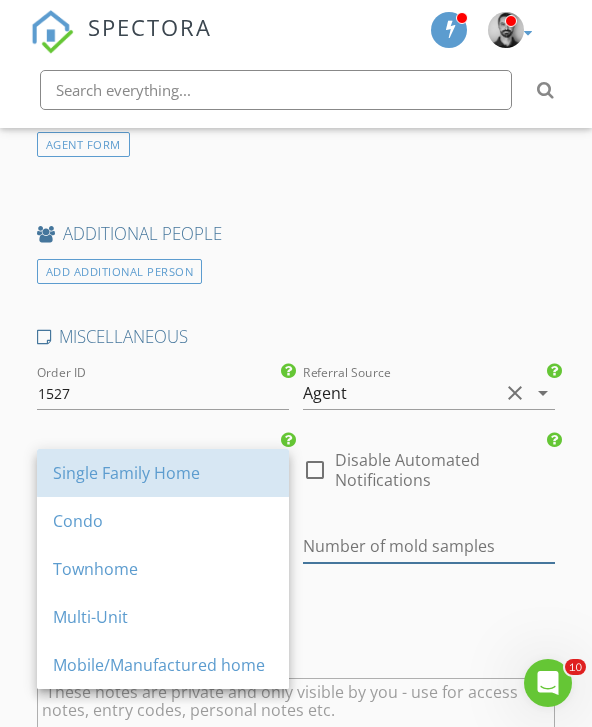 click at bounding box center (429, 546) 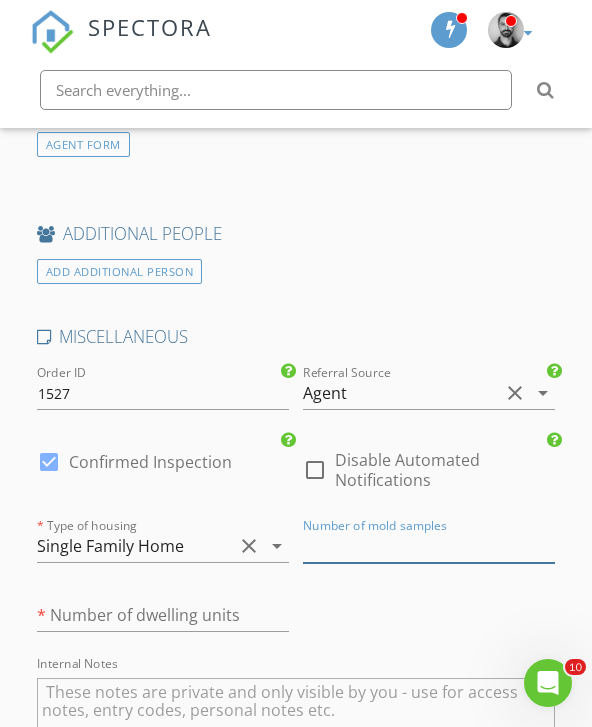 scroll, scrollTop: 3589, scrollLeft: 0, axis: vertical 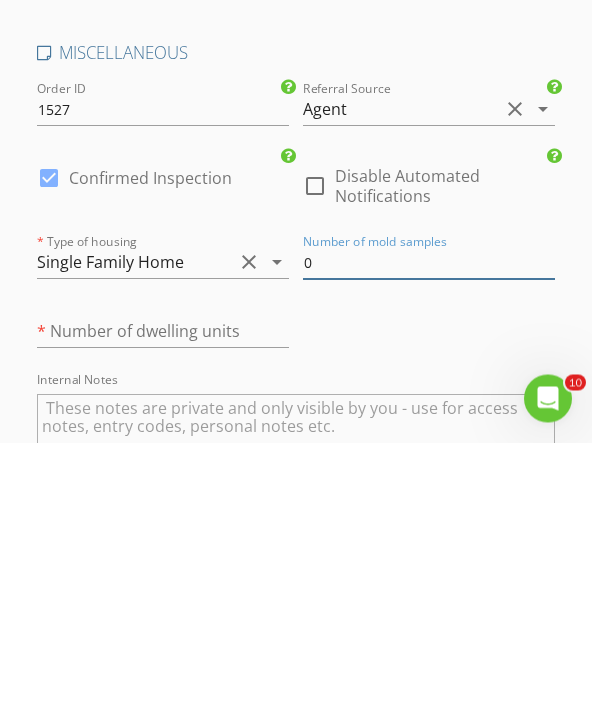 type on "0" 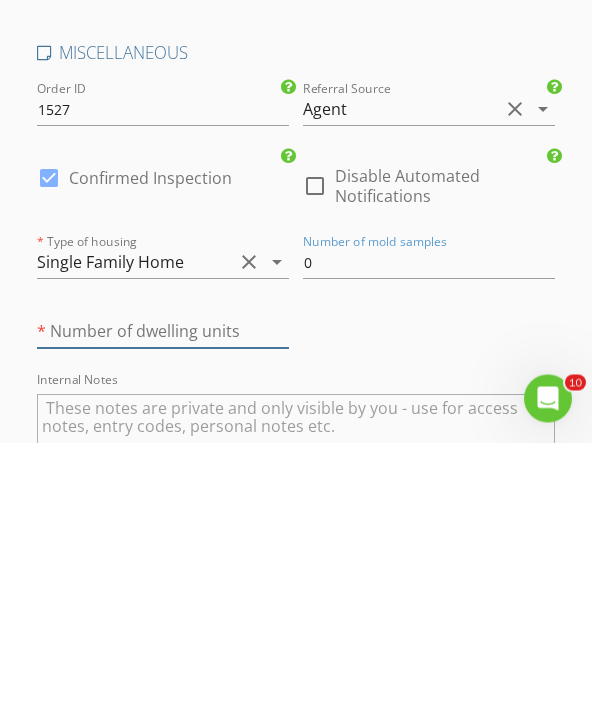 click at bounding box center [163, 616] 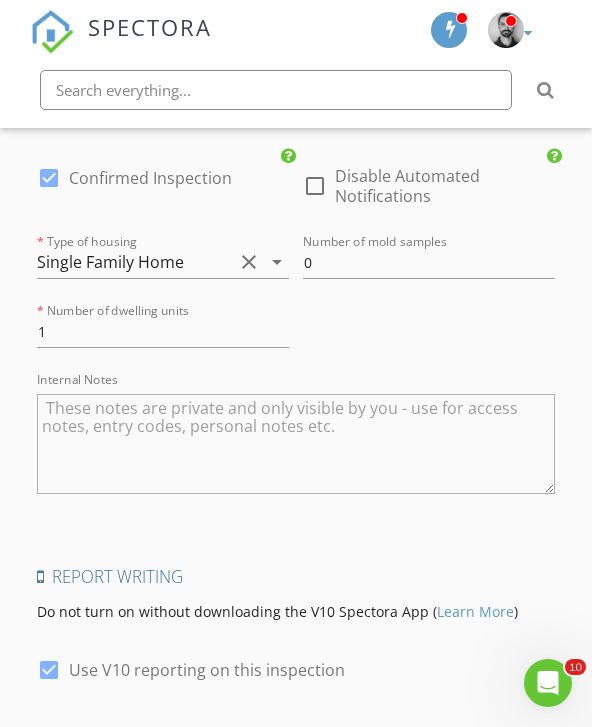 scroll, scrollTop: 3963, scrollLeft: 0, axis: vertical 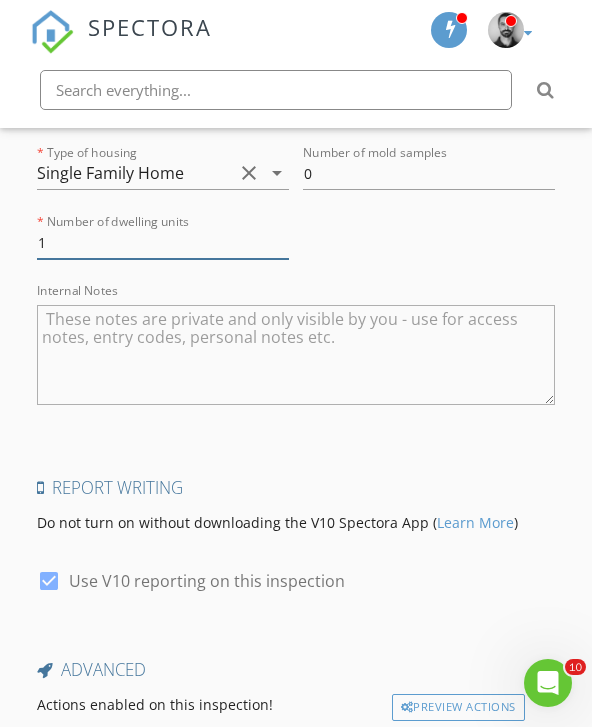 type on "1" 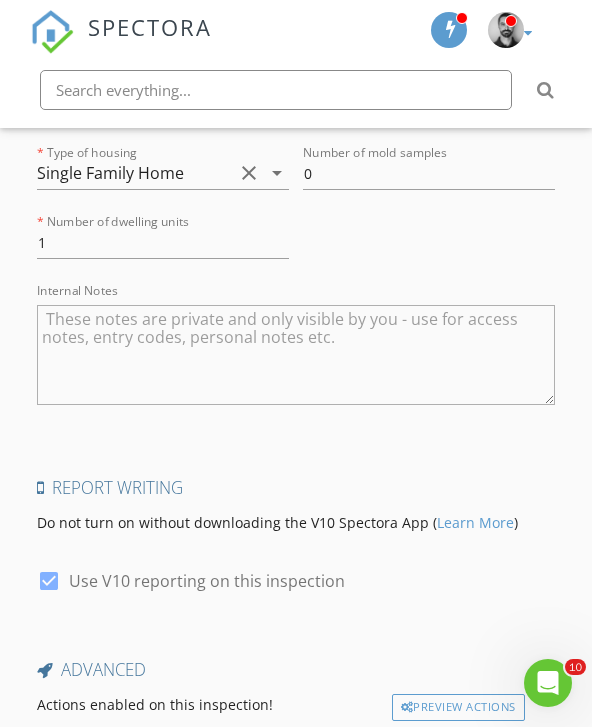 click on "Save Inspection" at bounding box center [296, 790] 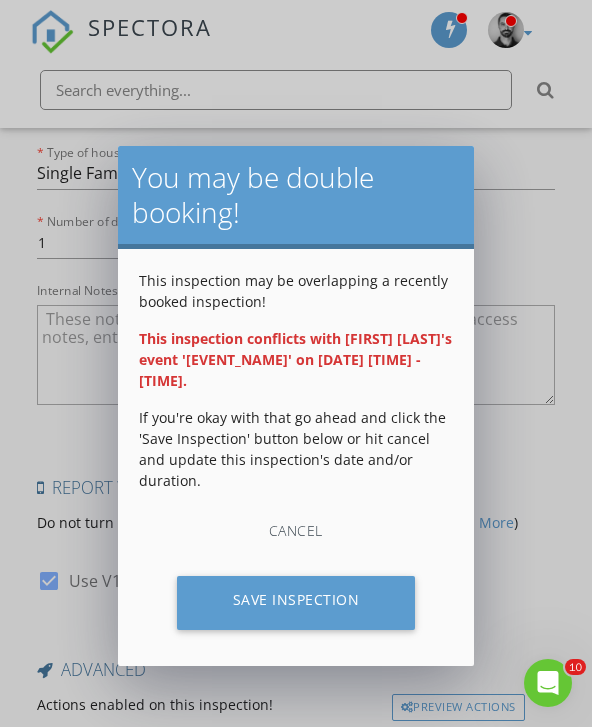 click on "Save Inspection" at bounding box center (296, 603) 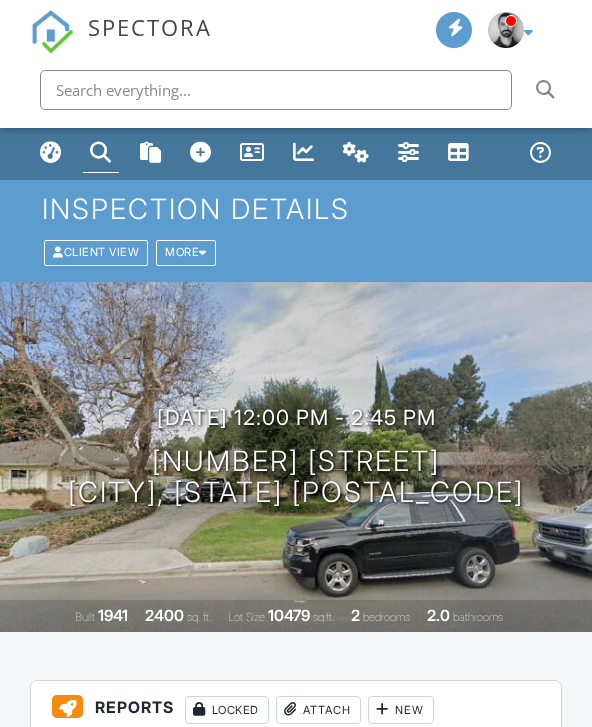 scroll, scrollTop: 0, scrollLeft: 0, axis: both 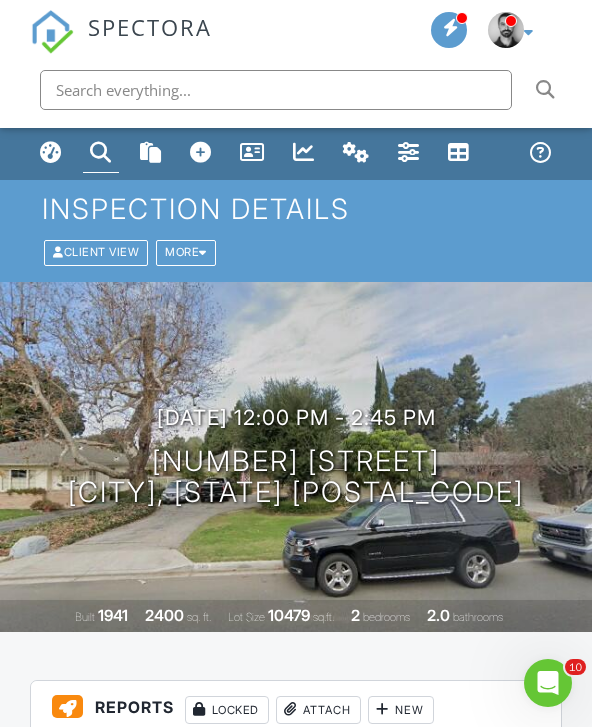 click at bounding box center [51, 152] 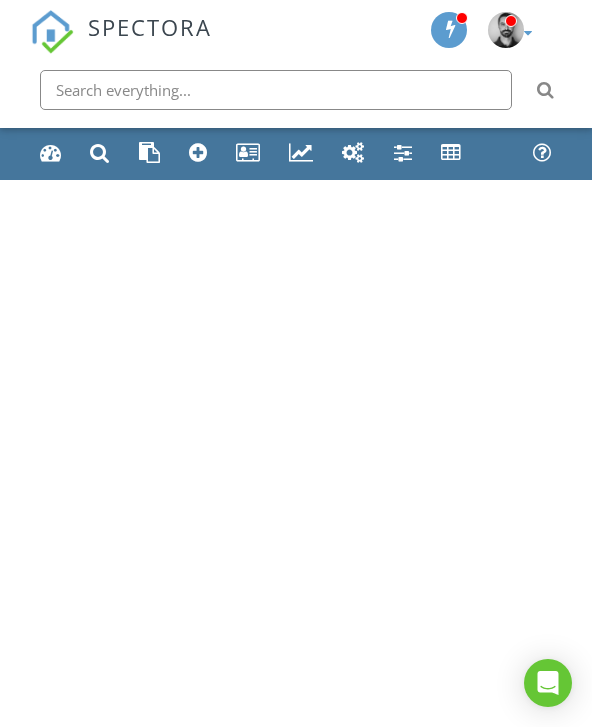 scroll, scrollTop: 0, scrollLeft: 0, axis: both 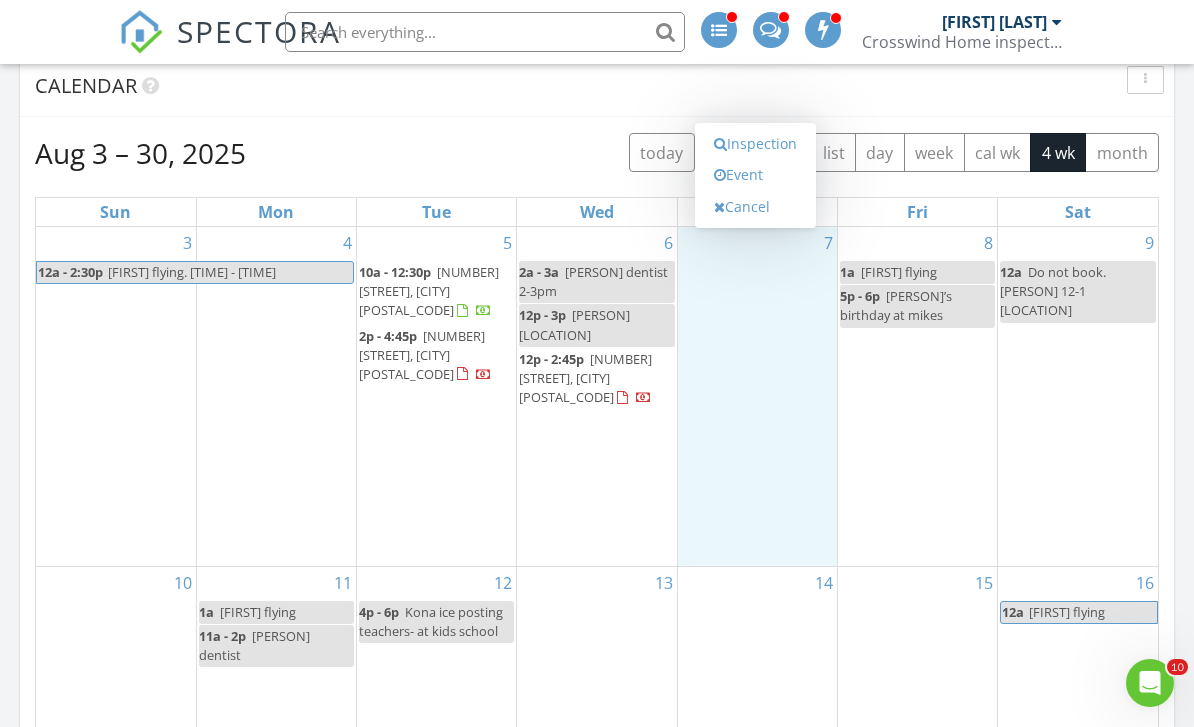 click on "Event" at bounding box center (755, 175) 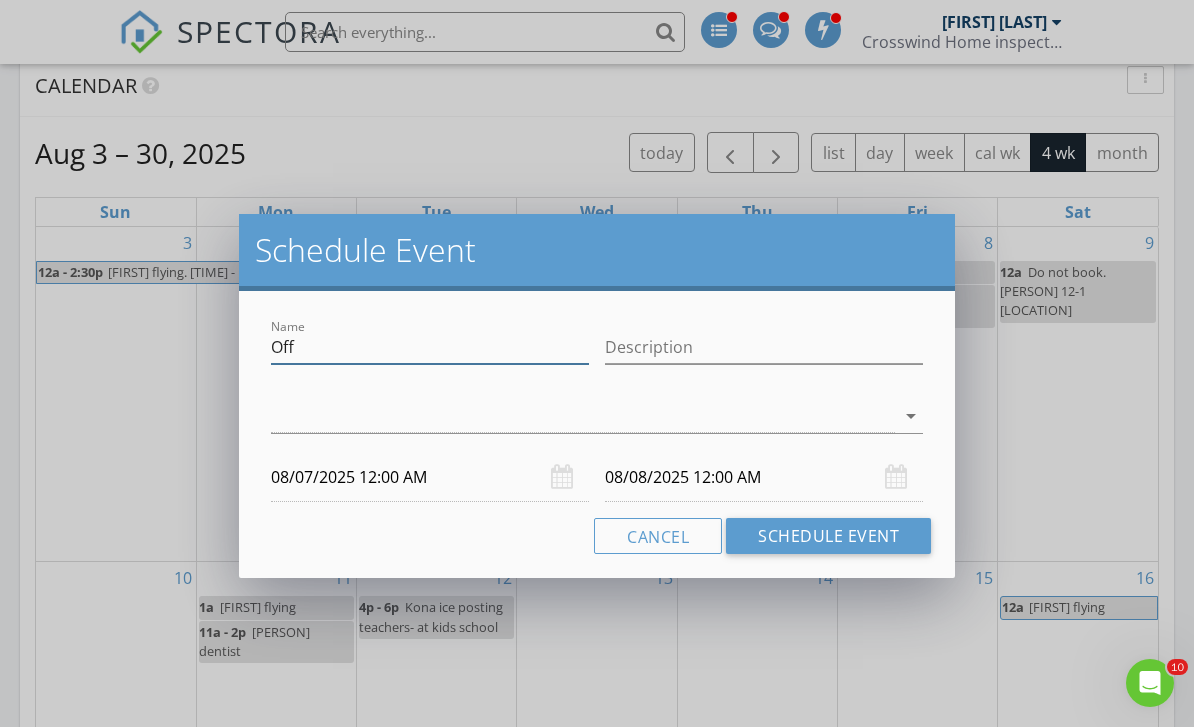 click on "Off" at bounding box center (430, 347) 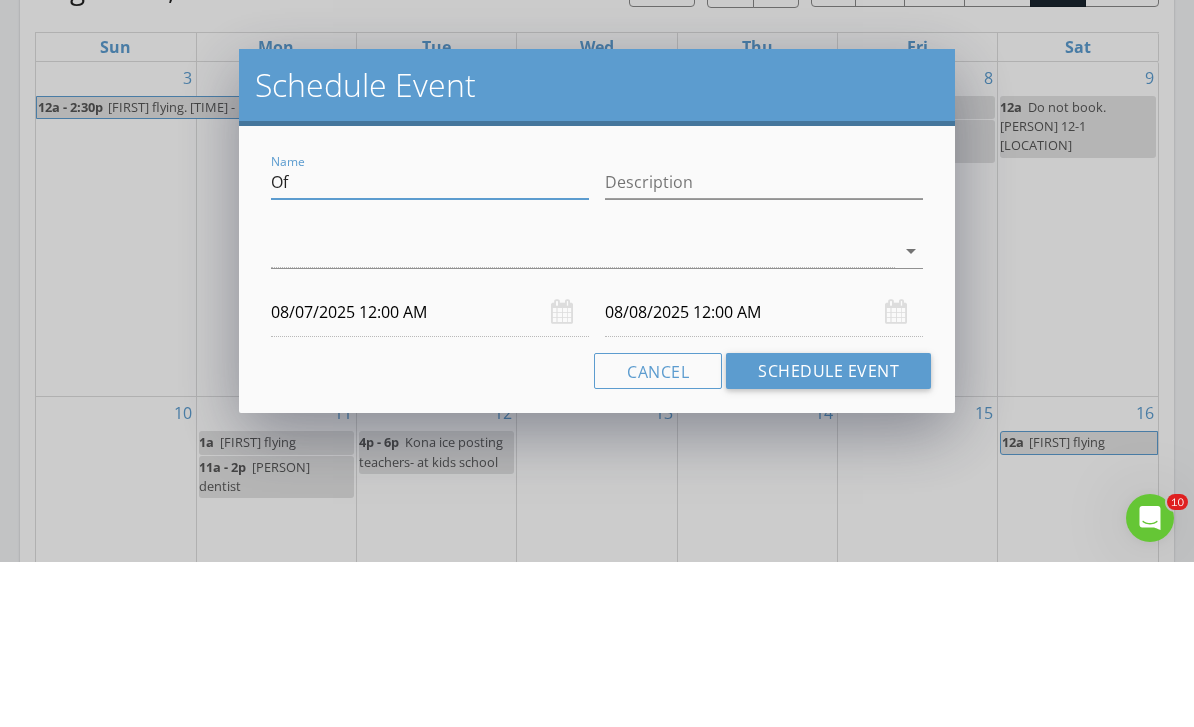 type on "O" 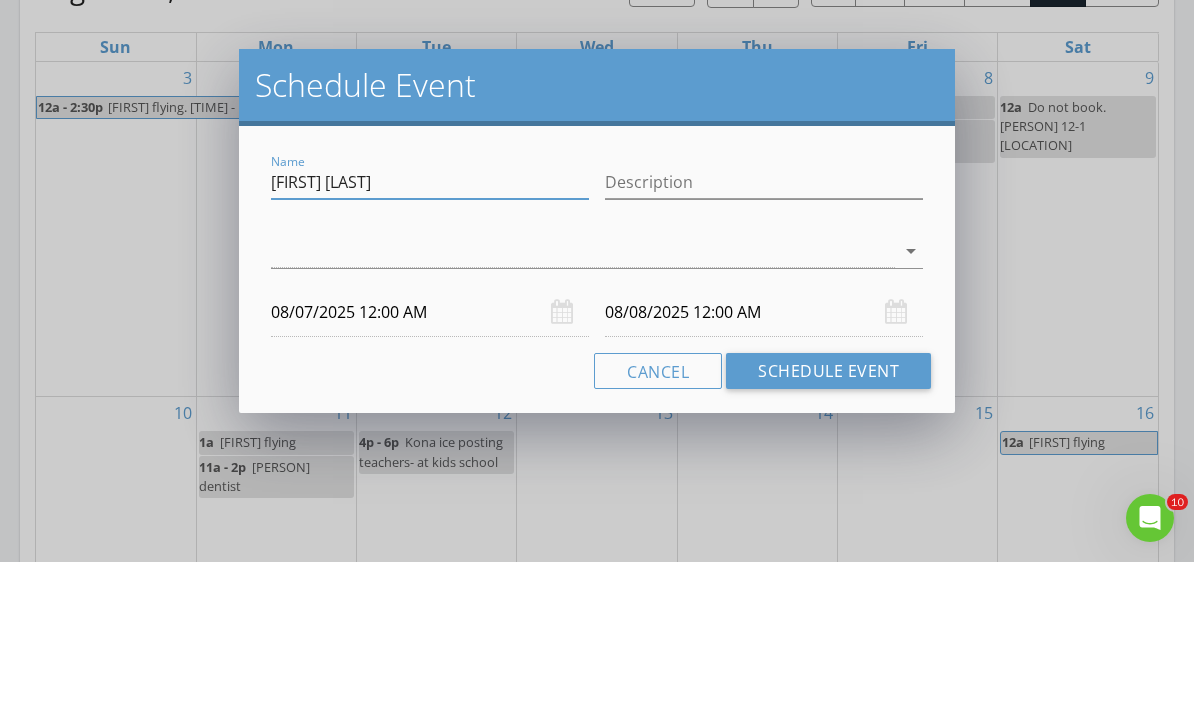 type on "[FIRST] [LAST]" 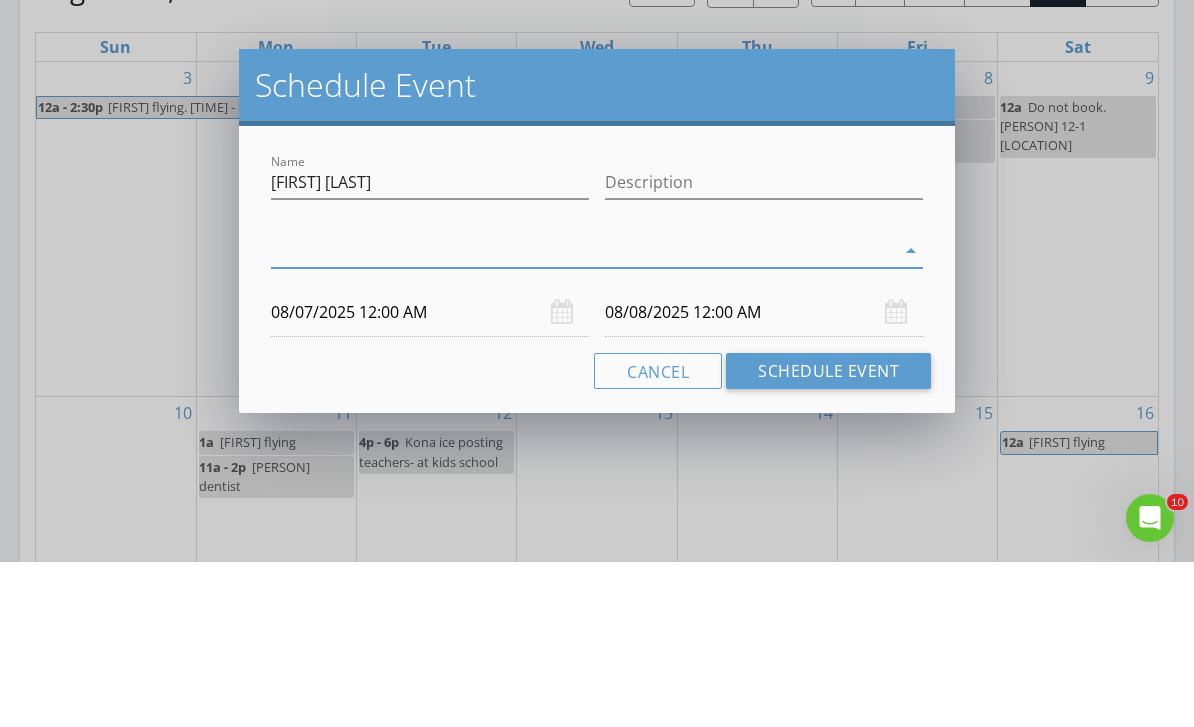 scroll, scrollTop: 2229, scrollLeft: 0, axis: vertical 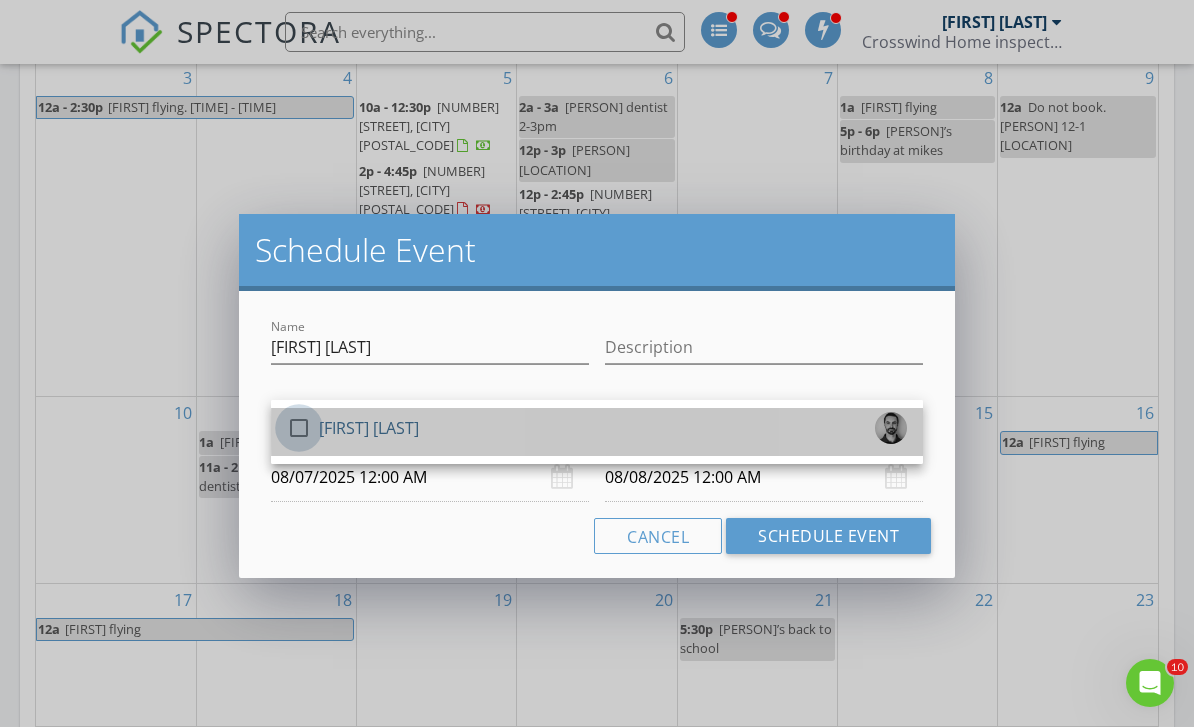 click at bounding box center [299, 428] 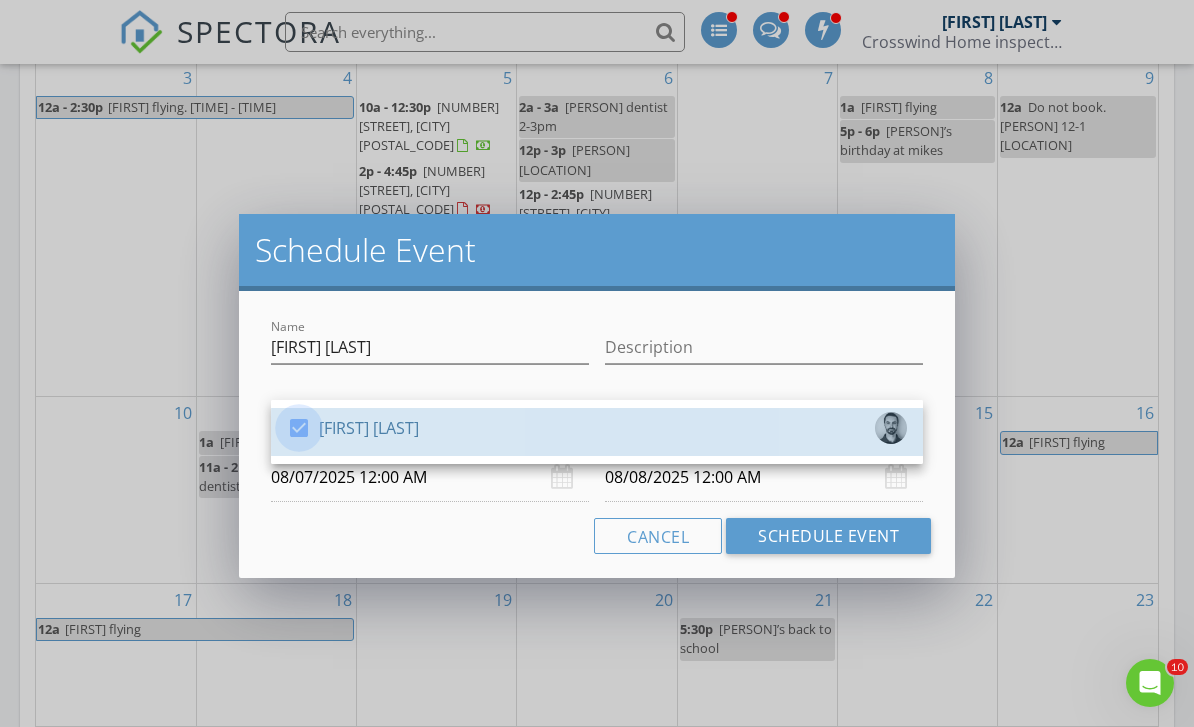 click on "08/07/2025 12:00 AM" at bounding box center (430, 477) 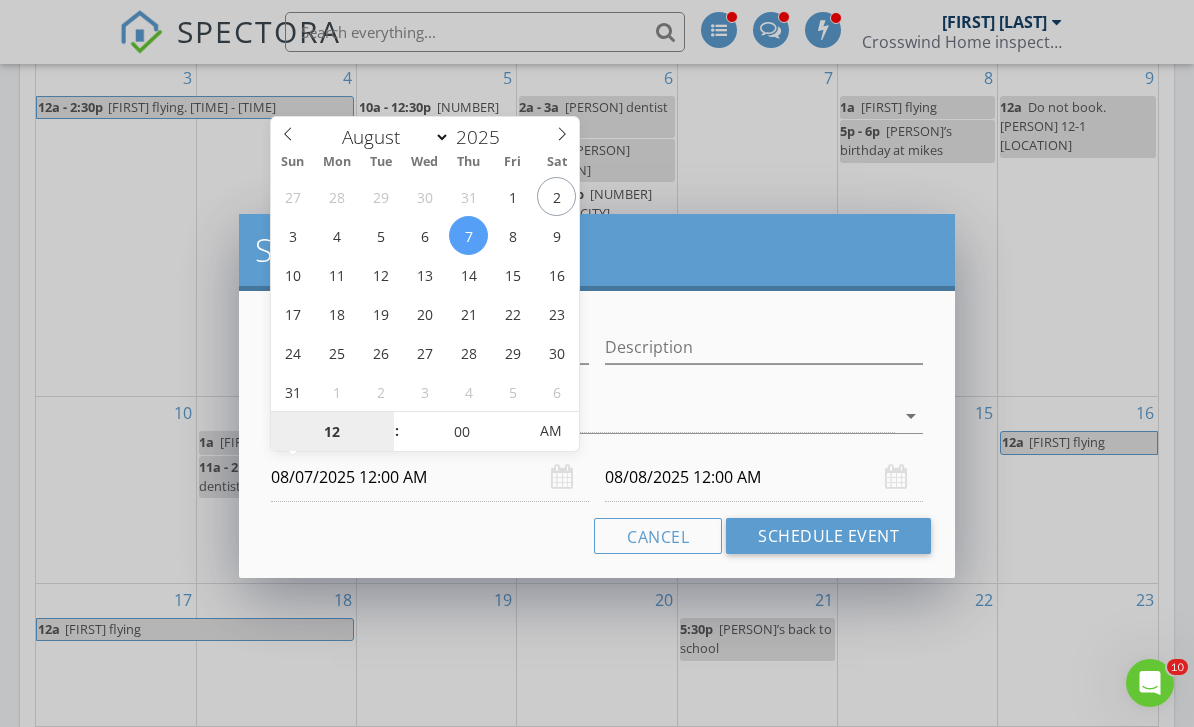 click on "12" at bounding box center (332, 432) 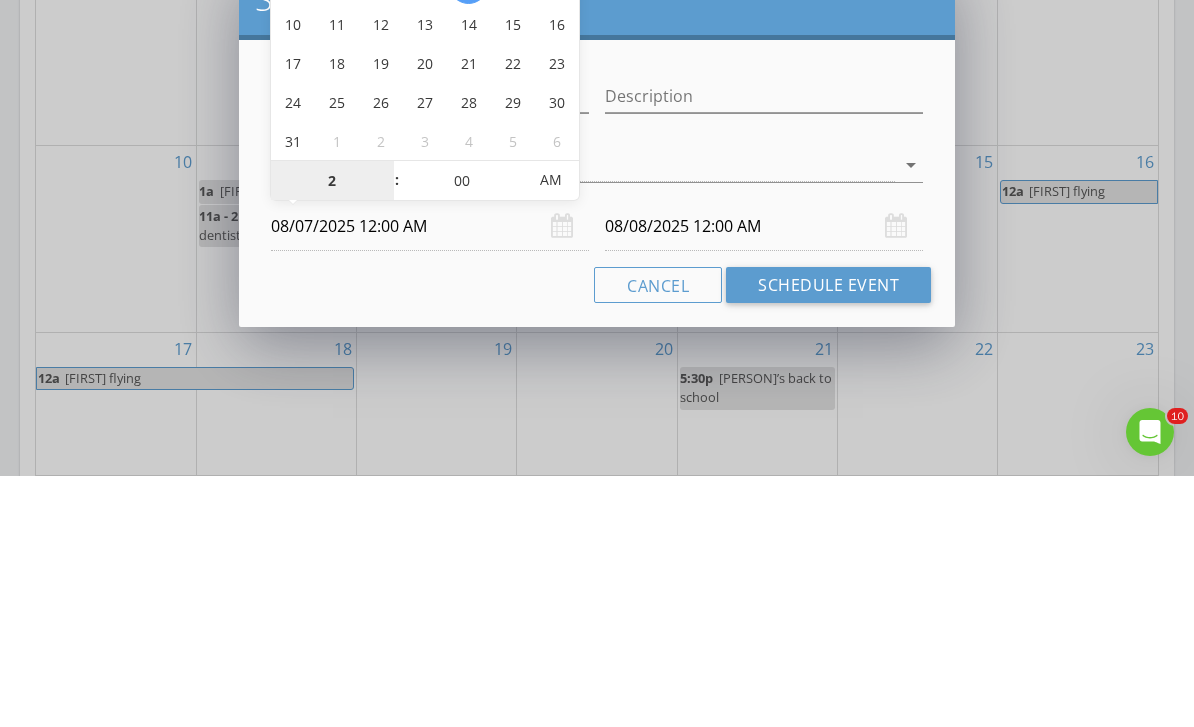 type on "02" 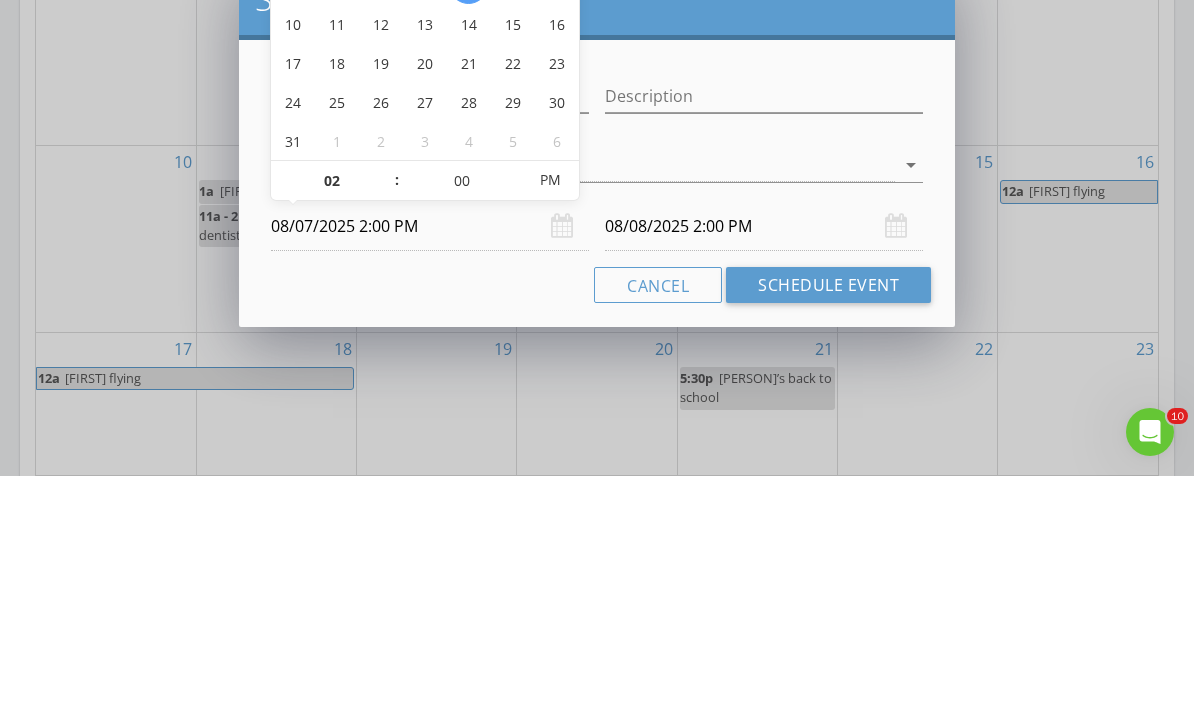 click on "08/08/2025 2:00 PM" at bounding box center (764, 477) 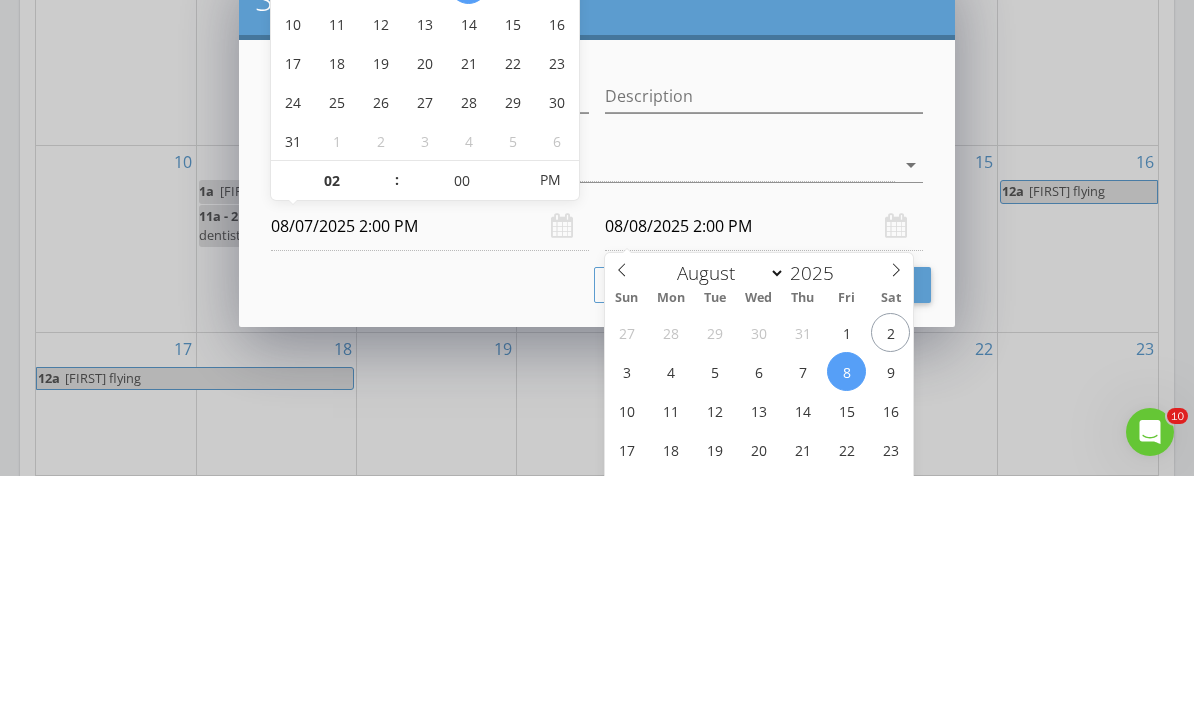 scroll, scrollTop: 2480, scrollLeft: 0, axis: vertical 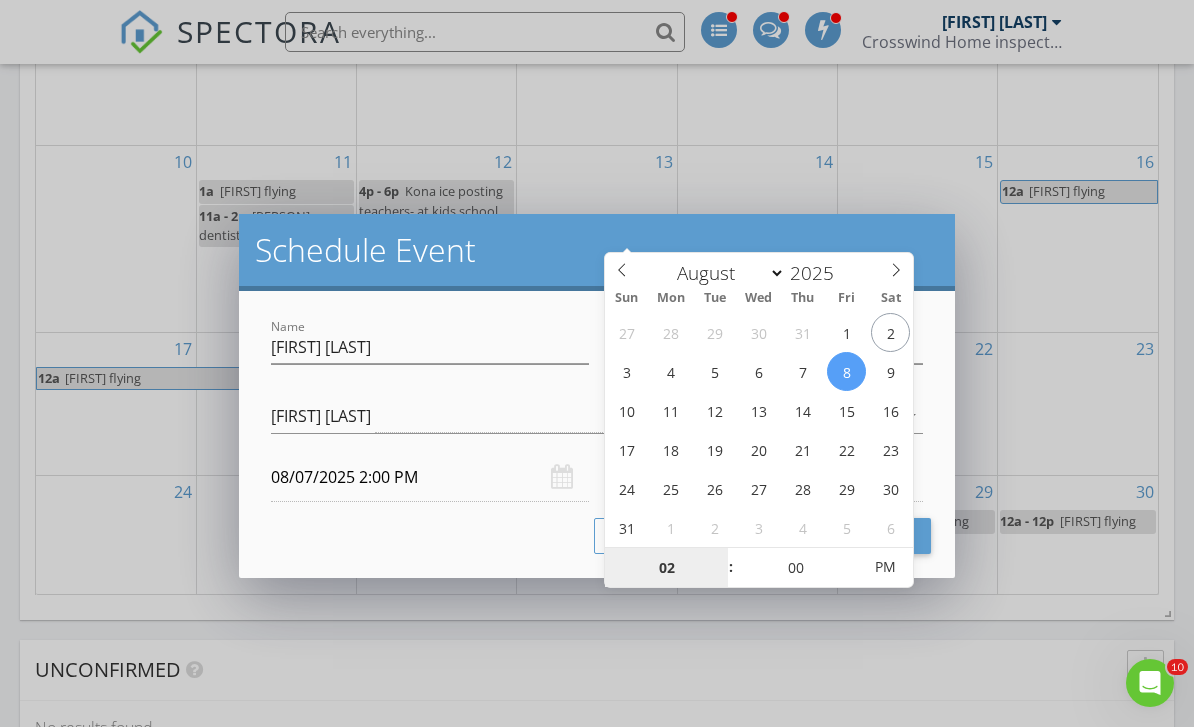 type on "08/07/2025 2:00 PM" 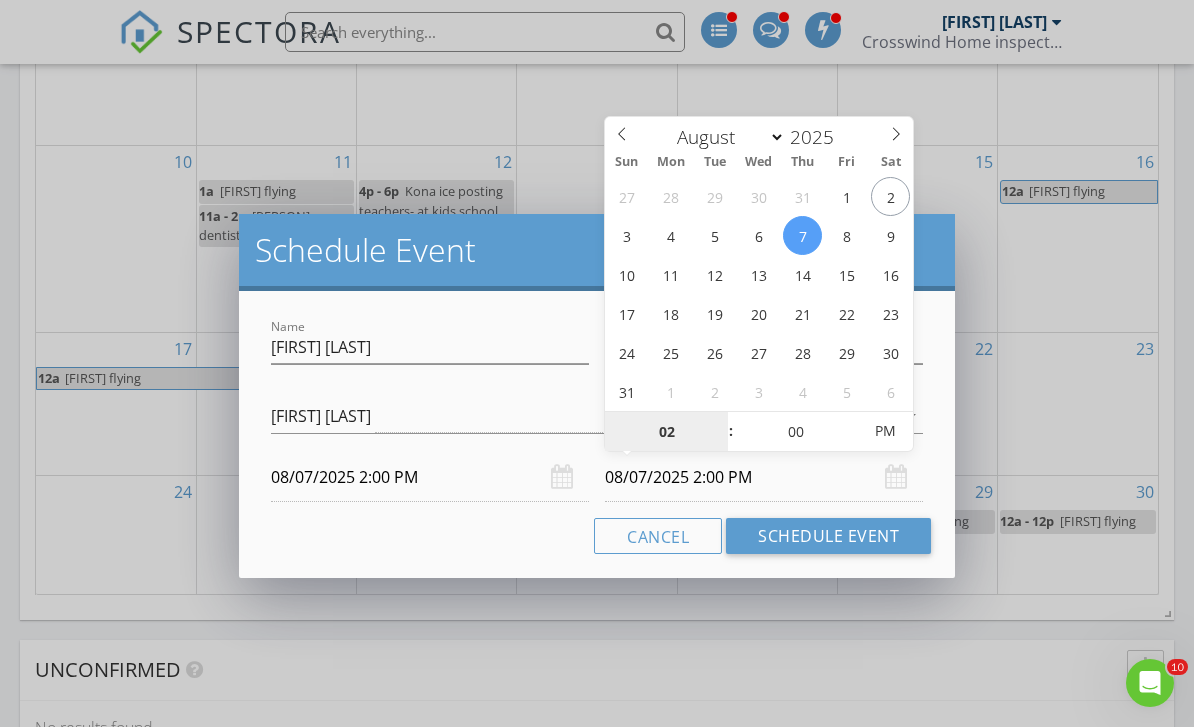 type on "5" 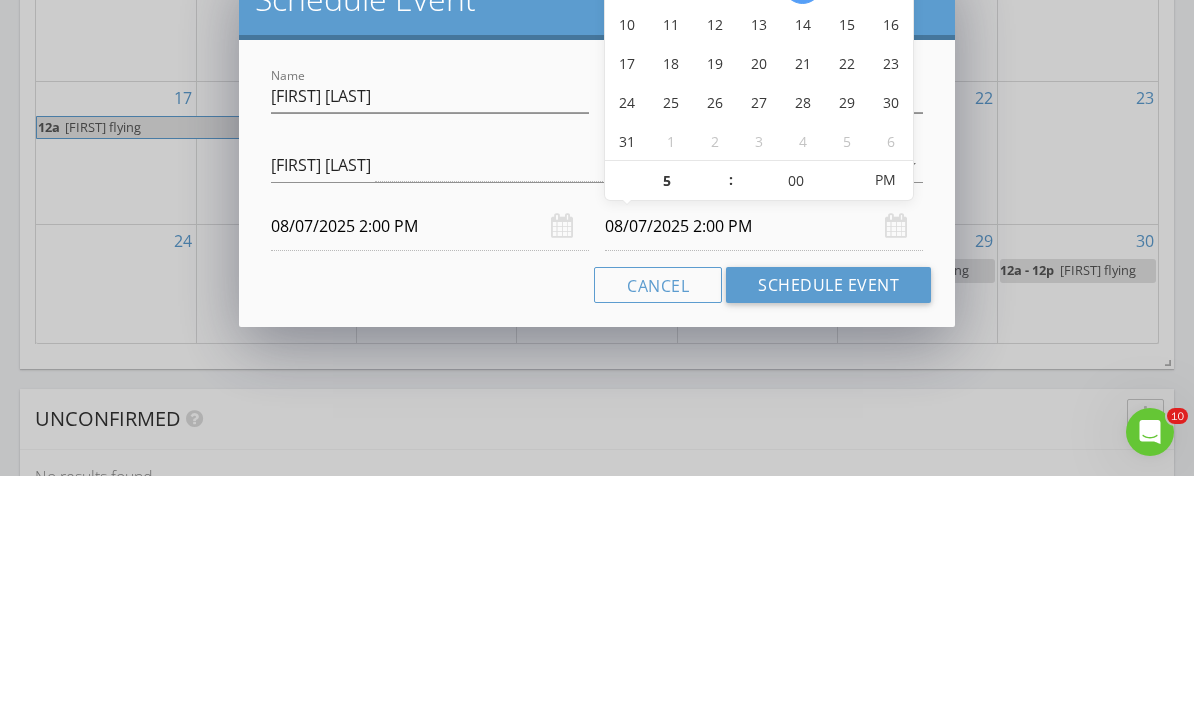 click on "Cancel   Schedule Event" at bounding box center [597, 536] 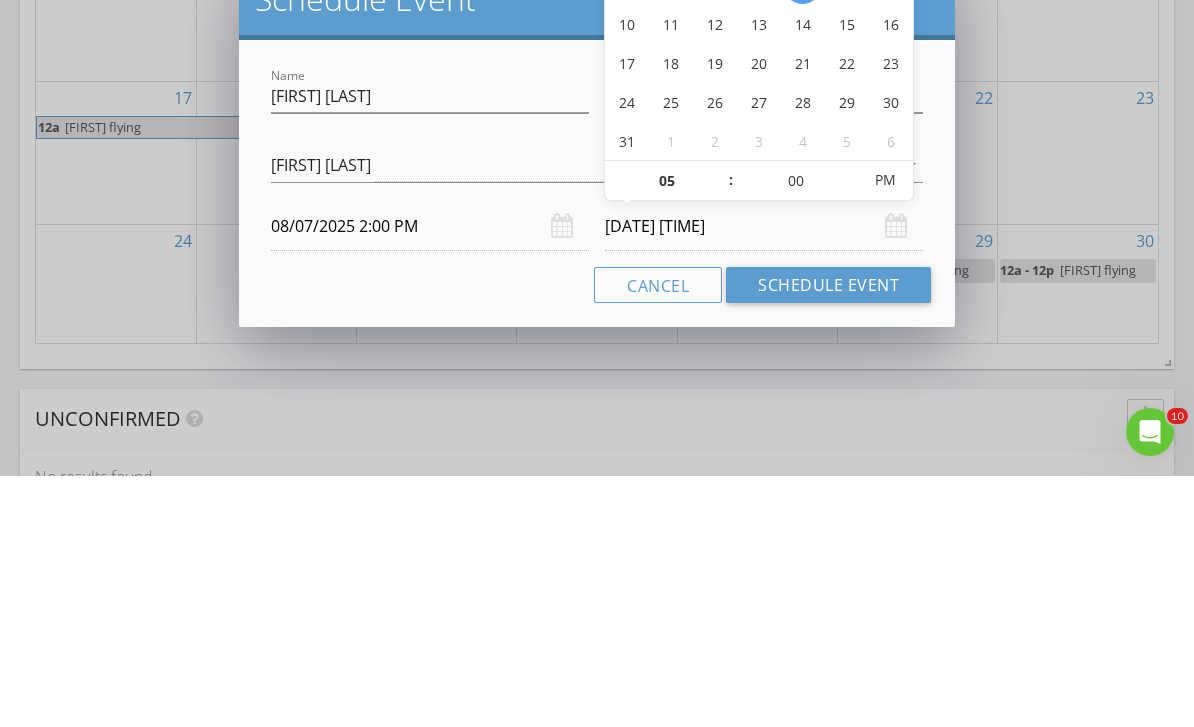 scroll, scrollTop: 2731, scrollLeft: 0, axis: vertical 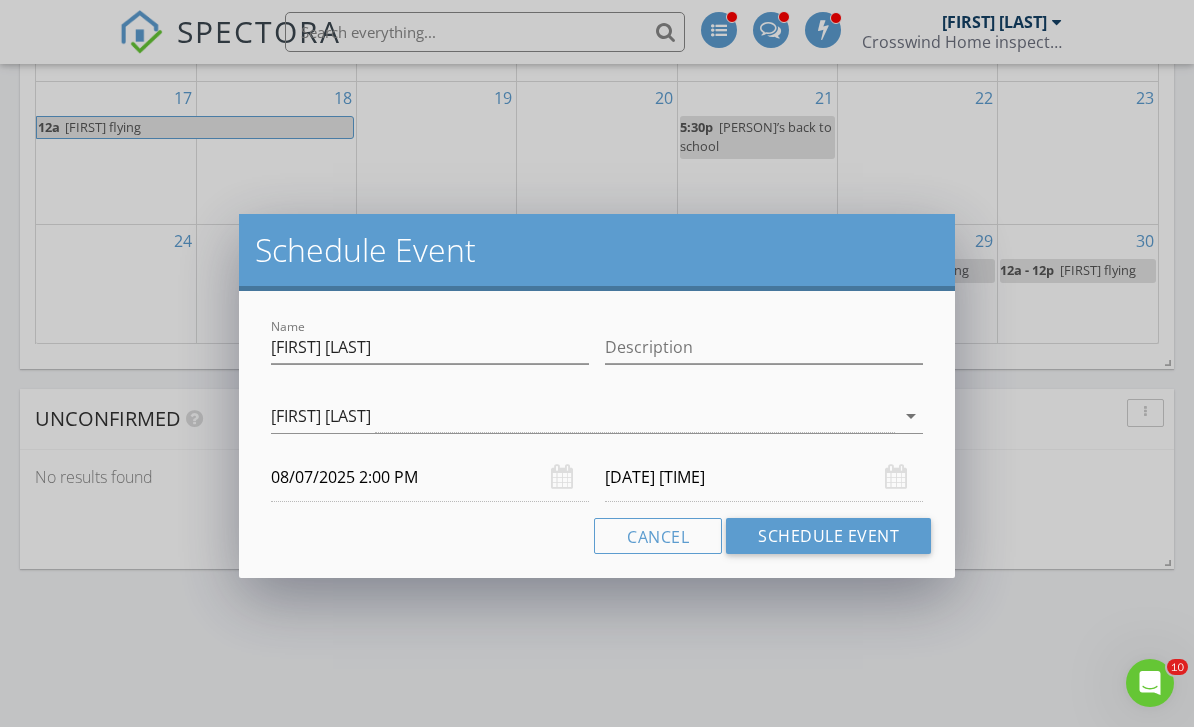 click on "Schedule Event" at bounding box center (828, 536) 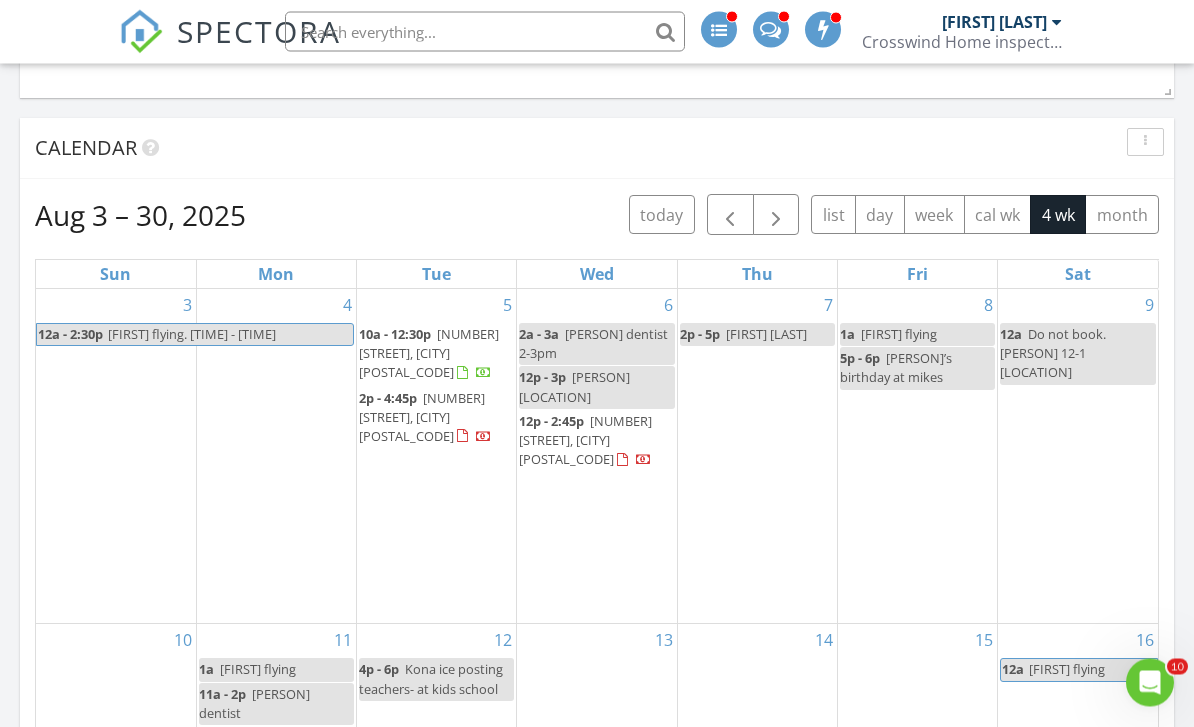 scroll, scrollTop: 2002, scrollLeft: 0, axis: vertical 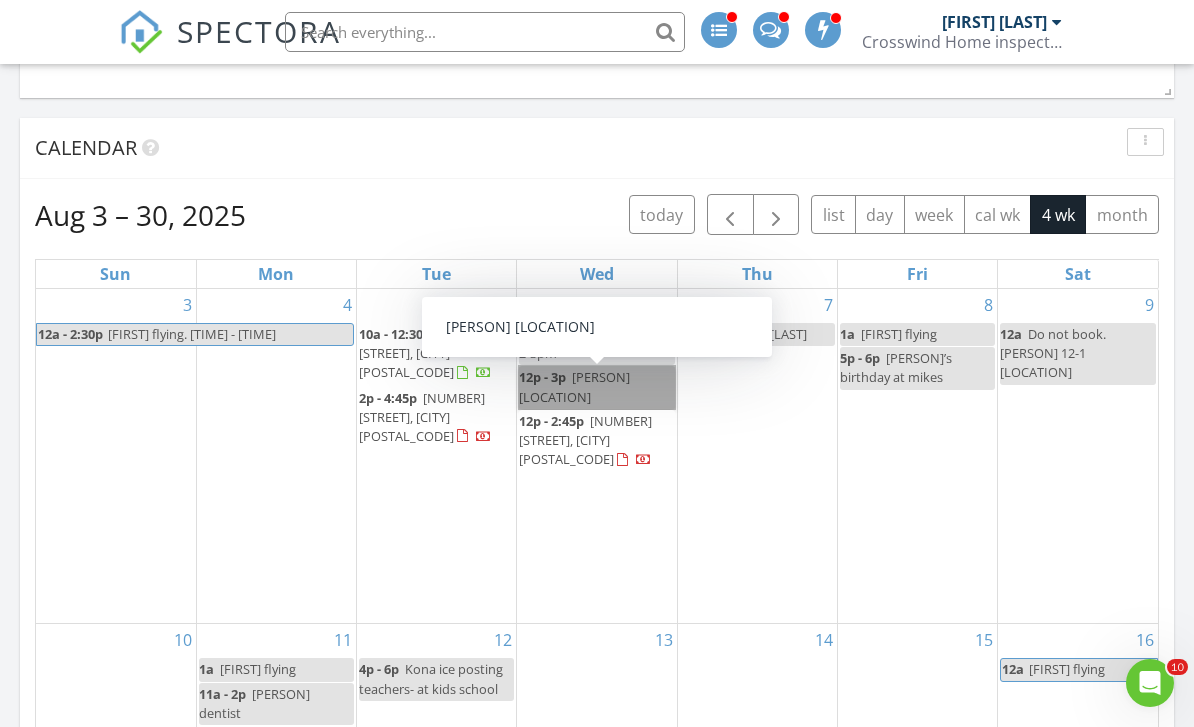 click on "12p - 3p
[PERSON] [LOCATION]" at bounding box center (596, 387) 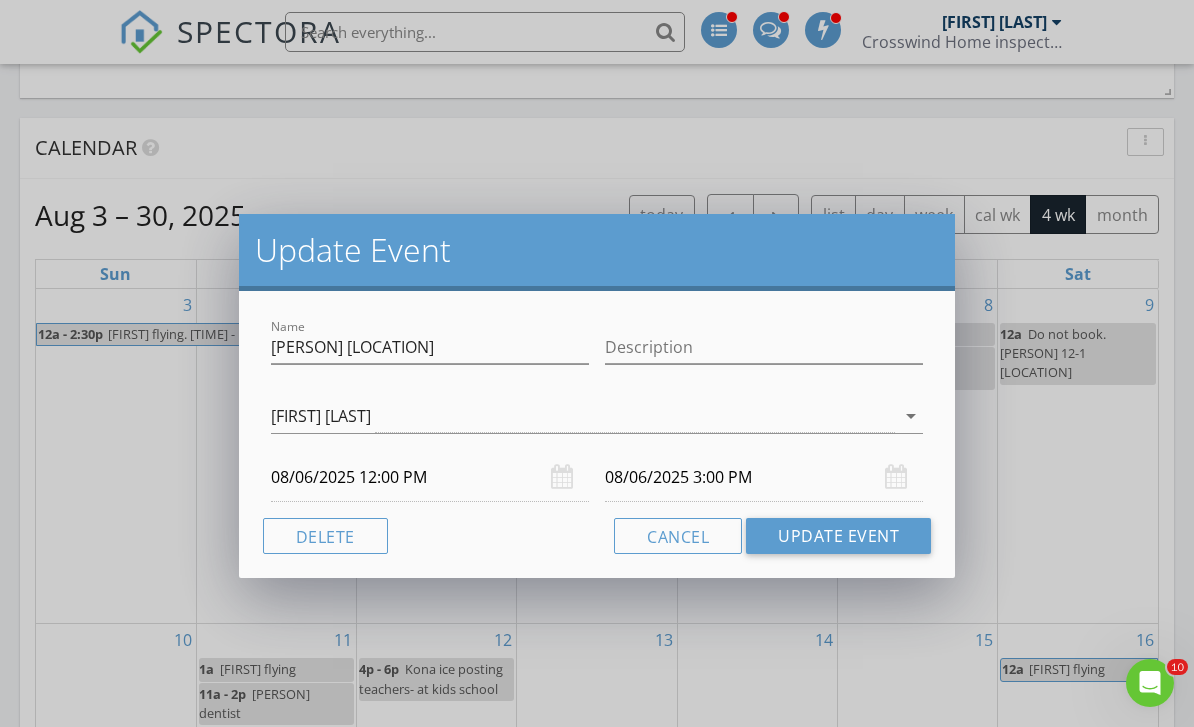 click on "Delete" at bounding box center [325, 536] 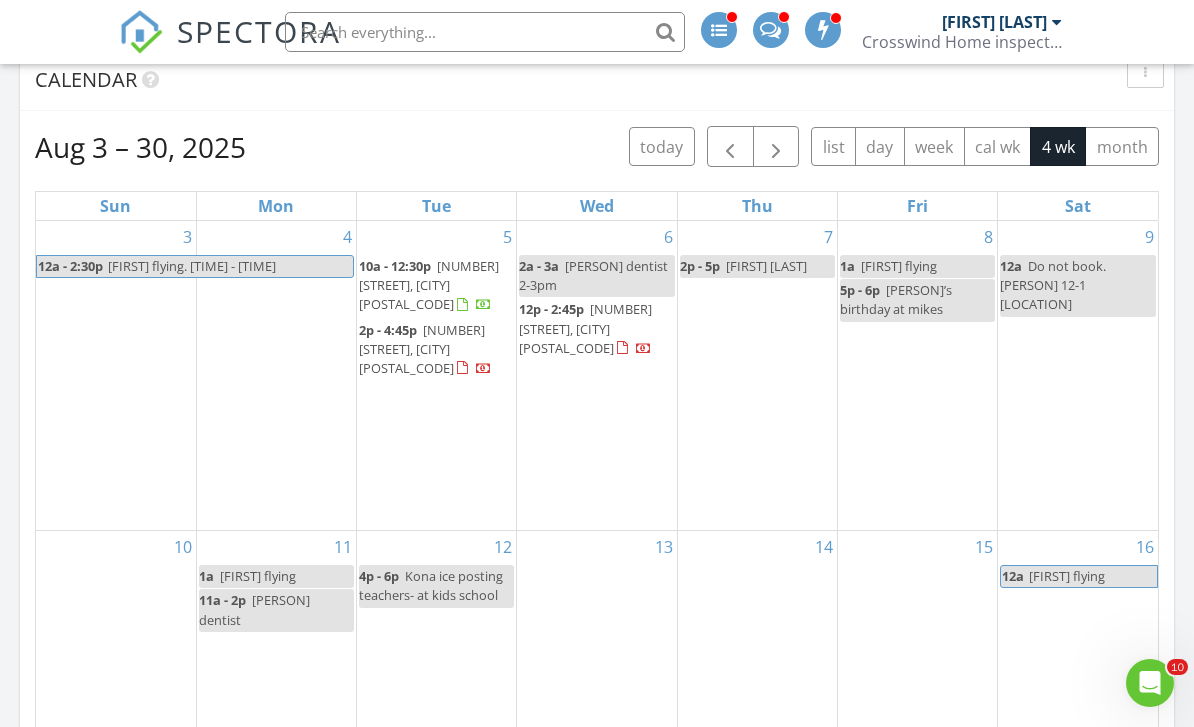 scroll, scrollTop: 2112, scrollLeft: 0, axis: vertical 